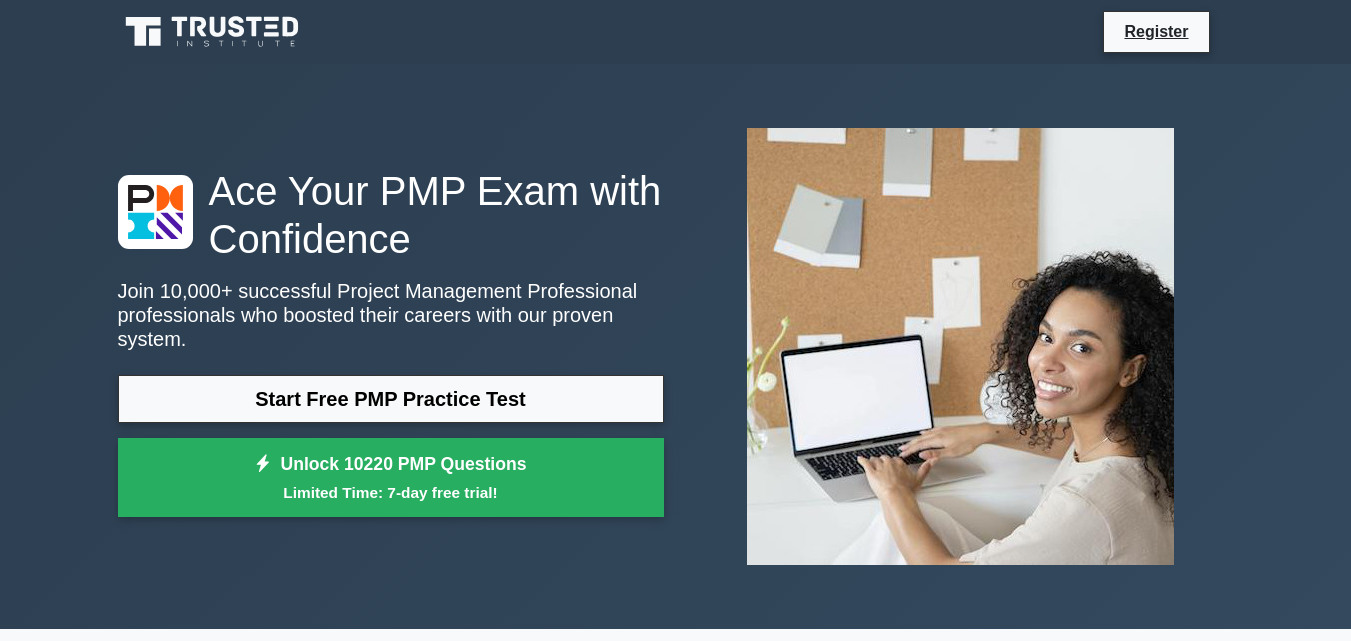 scroll, scrollTop: 0, scrollLeft: 0, axis: both 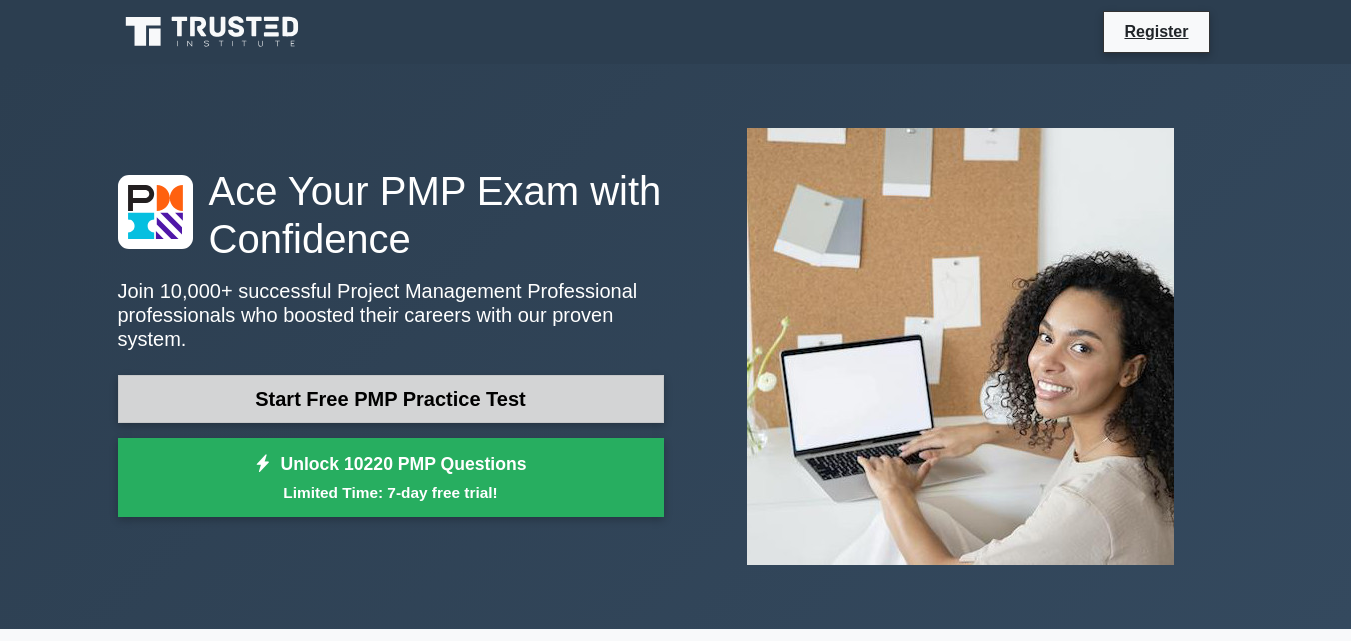 click on "Start Free PMP Practice Test" at bounding box center (391, 399) 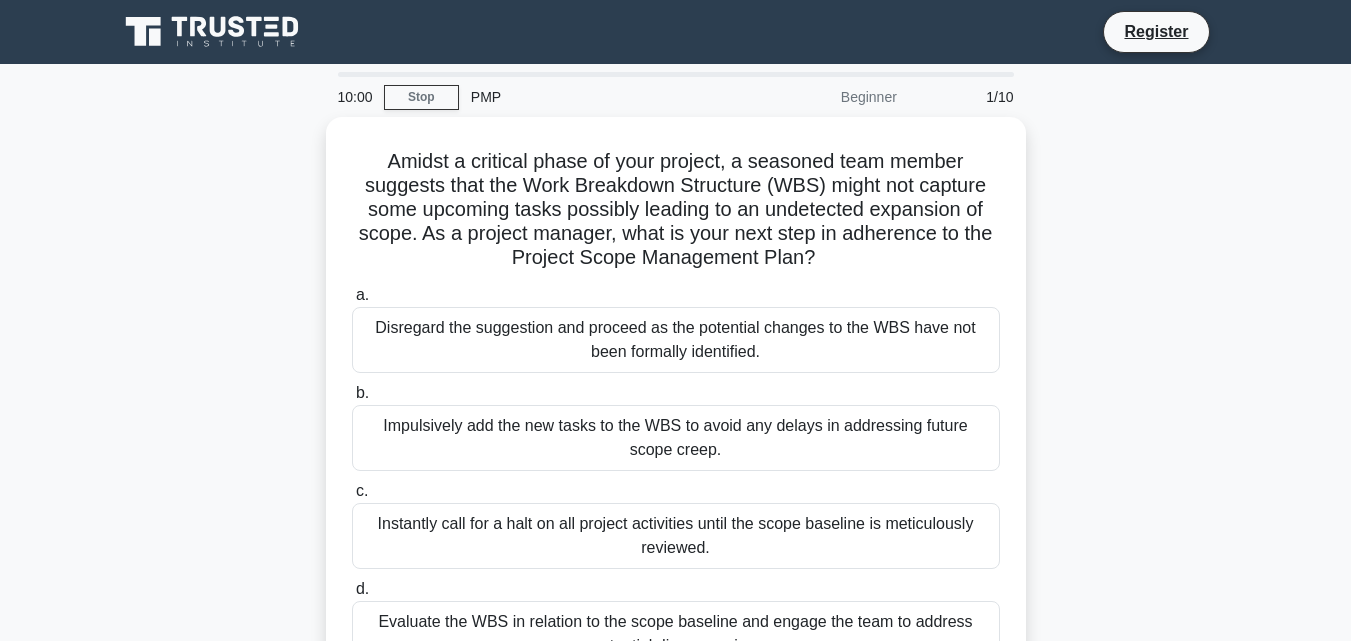scroll, scrollTop: 0, scrollLeft: 0, axis: both 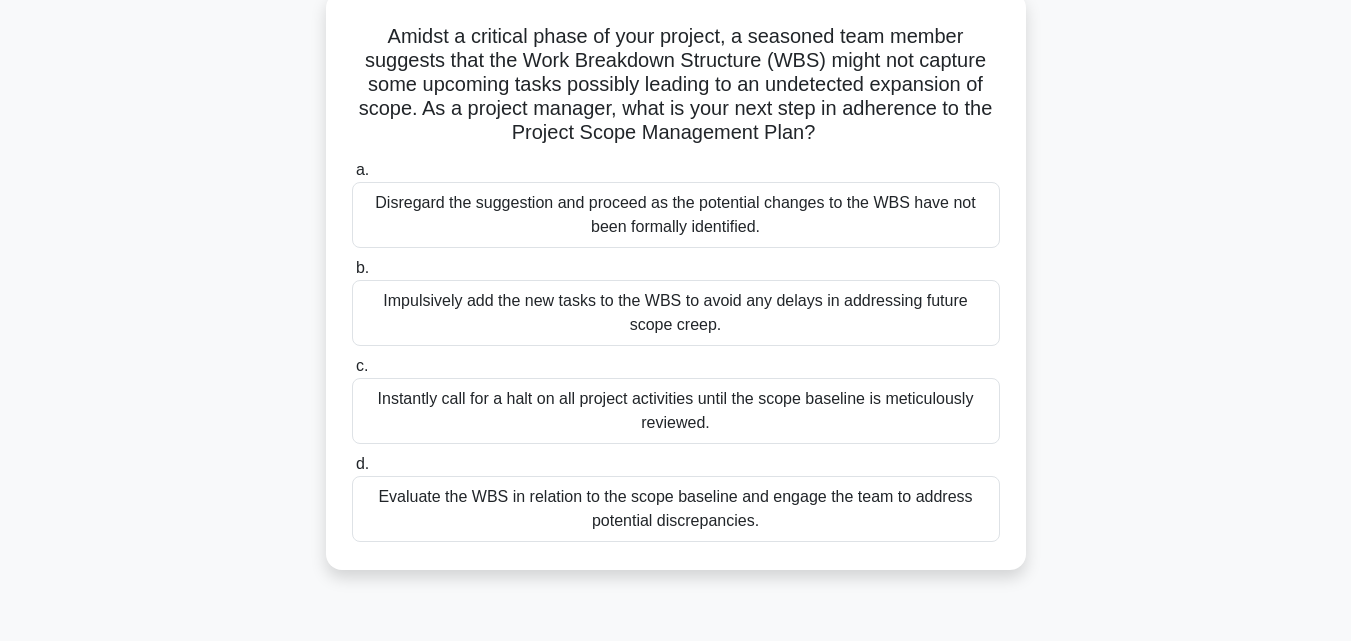 click on "Evaluate the WBS in relation to the scope baseline and engage the team to address potential discrepancies." at bounding box center [676, 509] 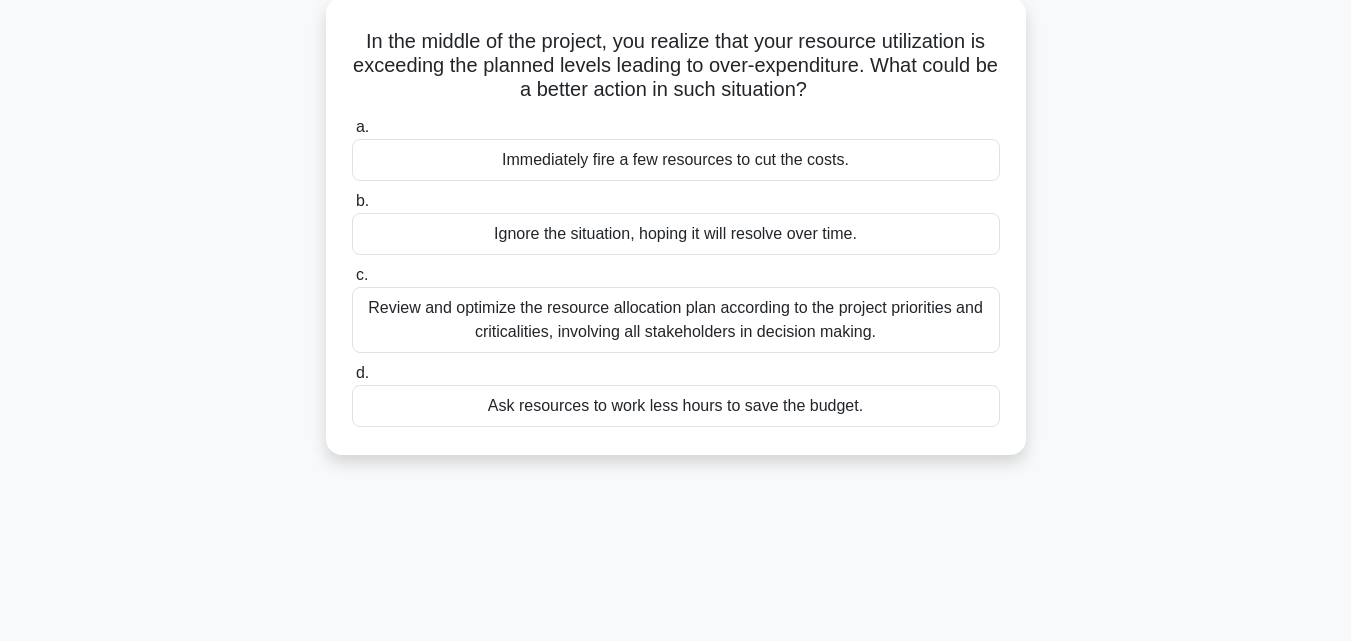 scroll, scrollTop: 0, scrollLeft: 0, axis: both 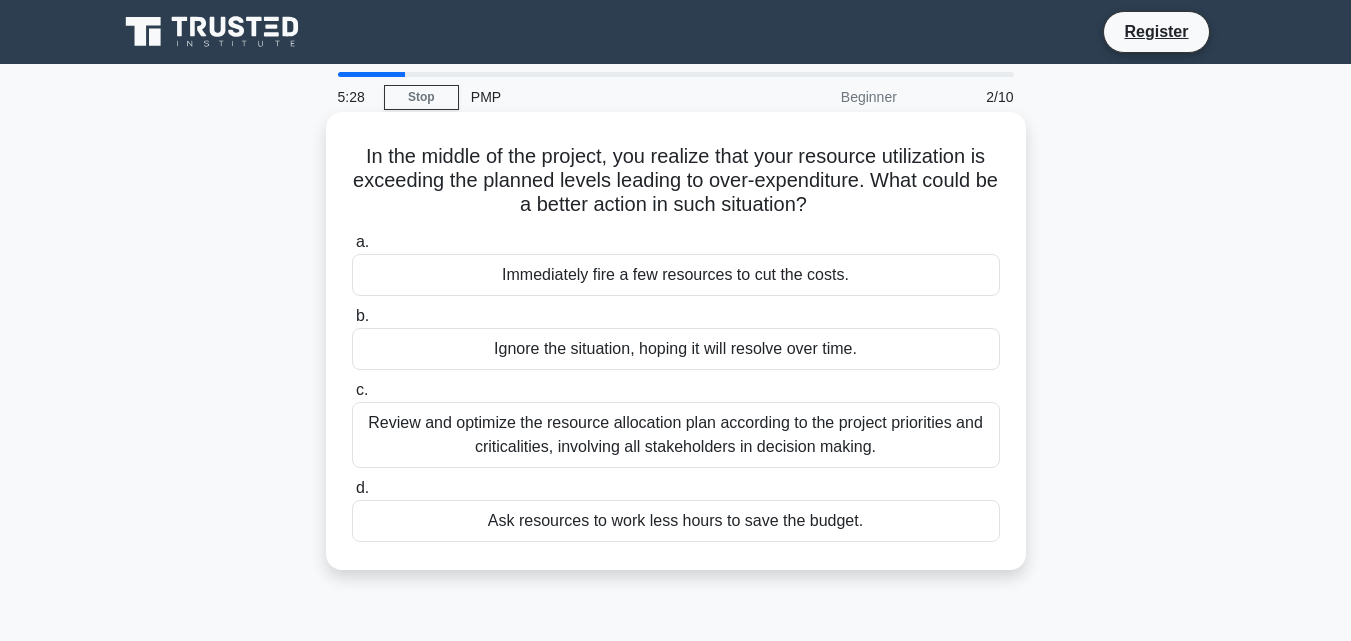 click on "Review and optimize the resource allocation plan according to the project priorities and criticalities, involving all stakeholders in decision making." at bounding box center [676, 435] 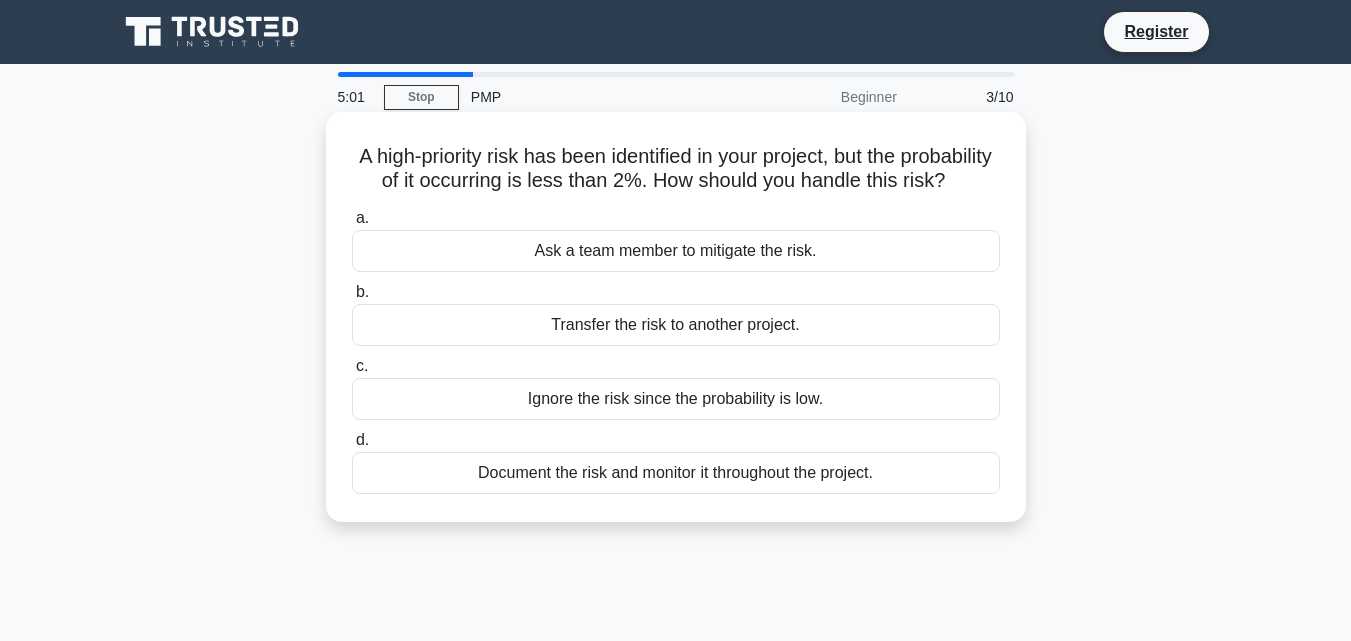 click on "Document the risk and monitor it throughout the project." at bounding box center [676, 473] 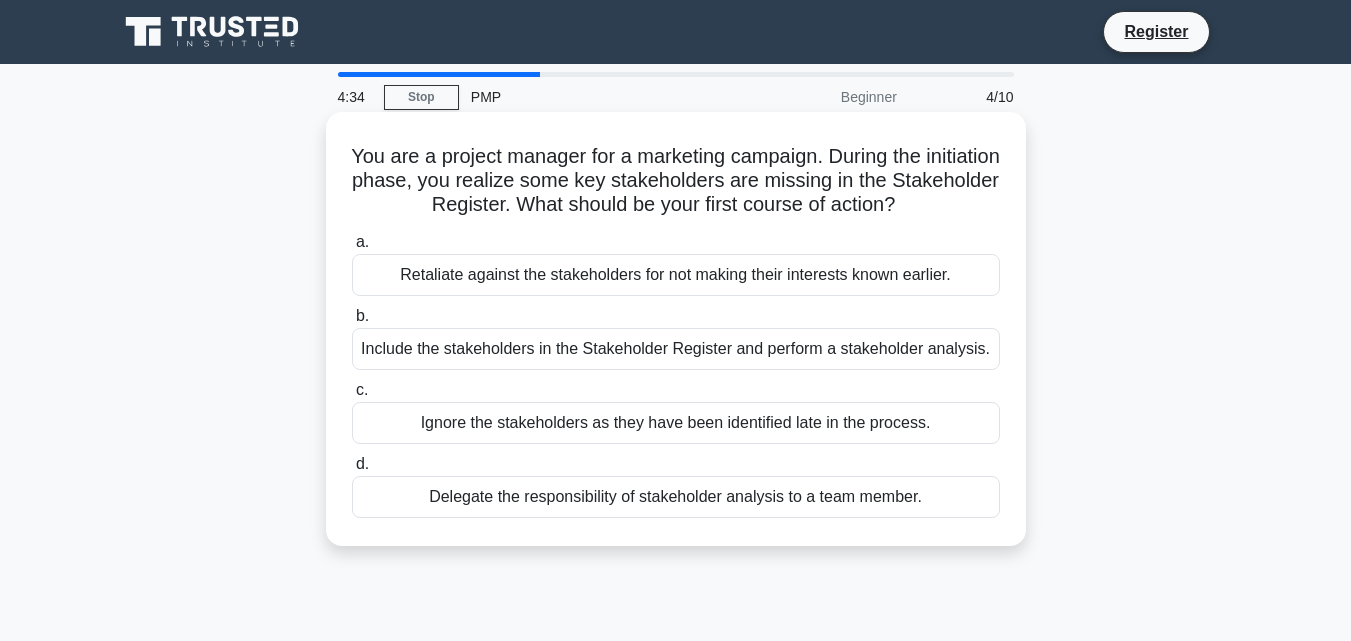 click on "Include the stakeholders in the Stakeholder Register and perform a stakeholder analysis." at bounding box center (676, 349) 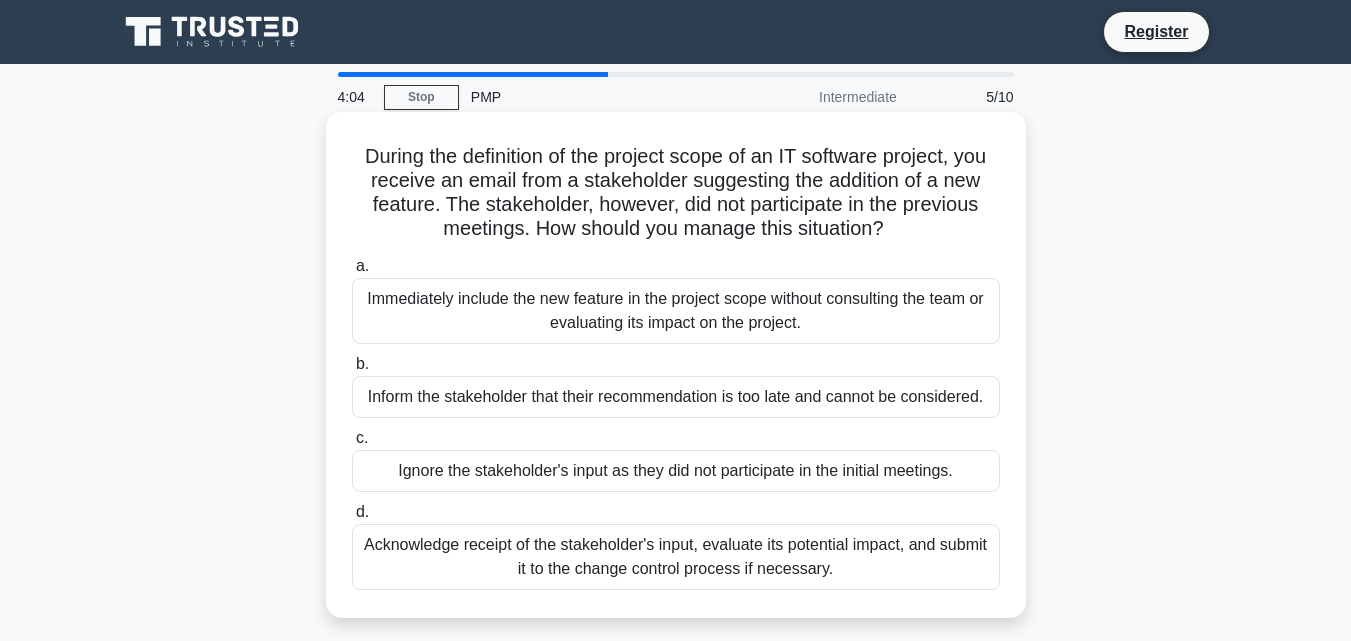 click on "Acknowledge receipt of the stakeholder's input, evaluate its potential impact, and submit it to the change control process if necessary." at bounding box center (676, 557) 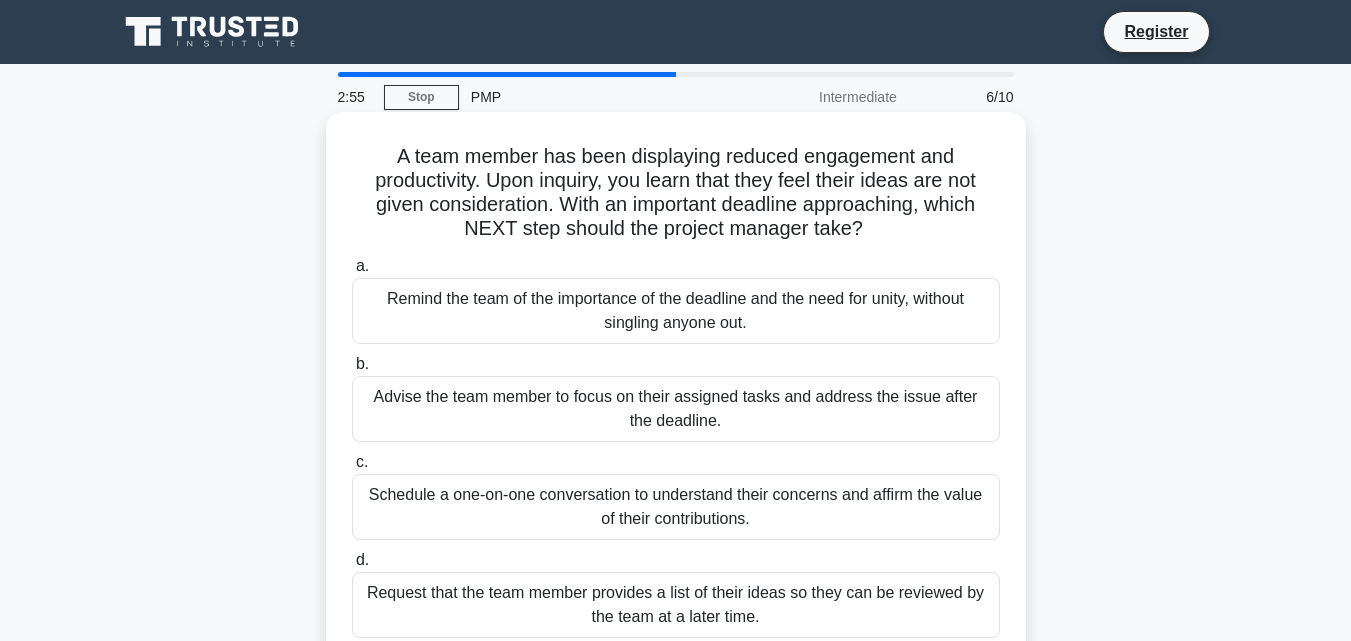 click on "Remind the team of the importance of the deadline and the need for unity, without singling anyone out." at bounding box center (676, 311) 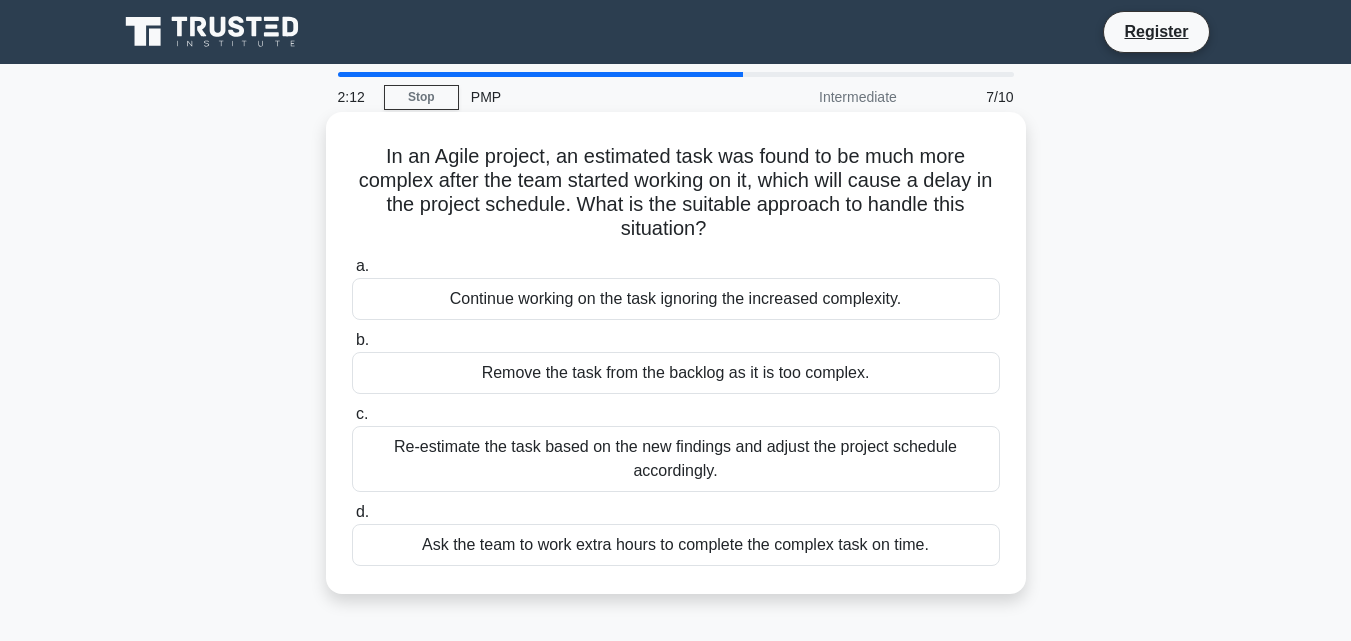click on "Re-estimate the task based on the new findings and adjust the project schedule accordingly." at bounding box center (676, 459) 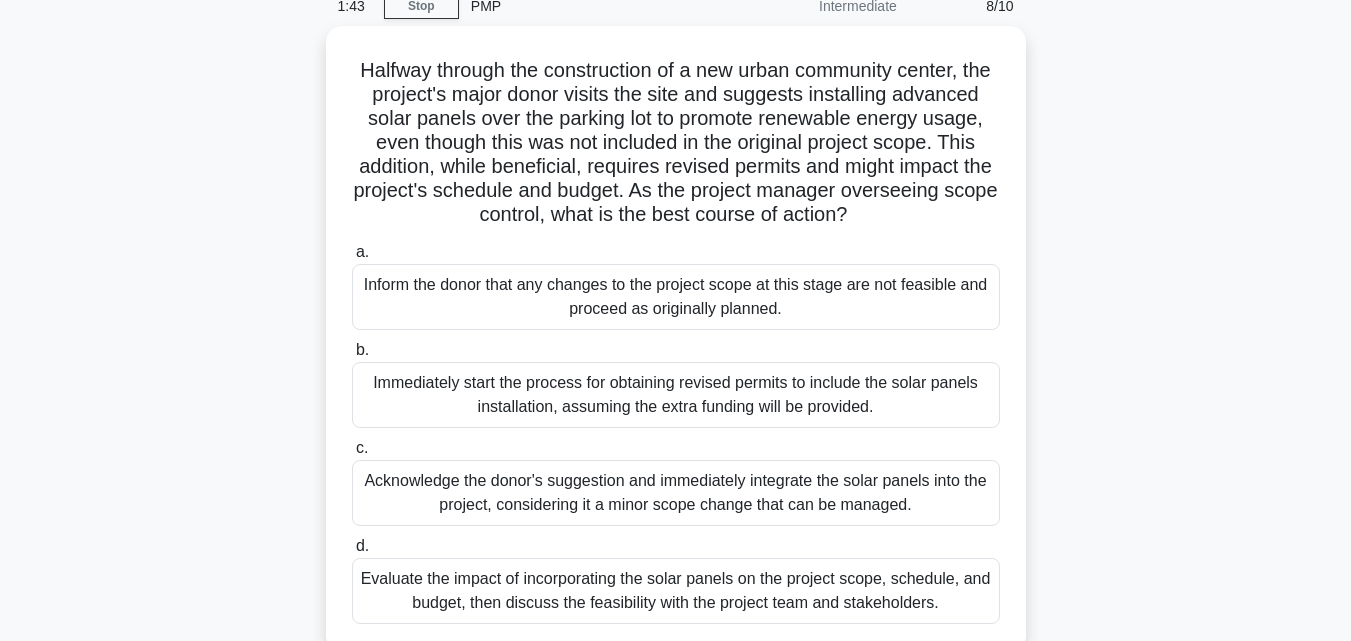 scroll, scrollTop: 120, scrollLeft: 0, axis: vertical 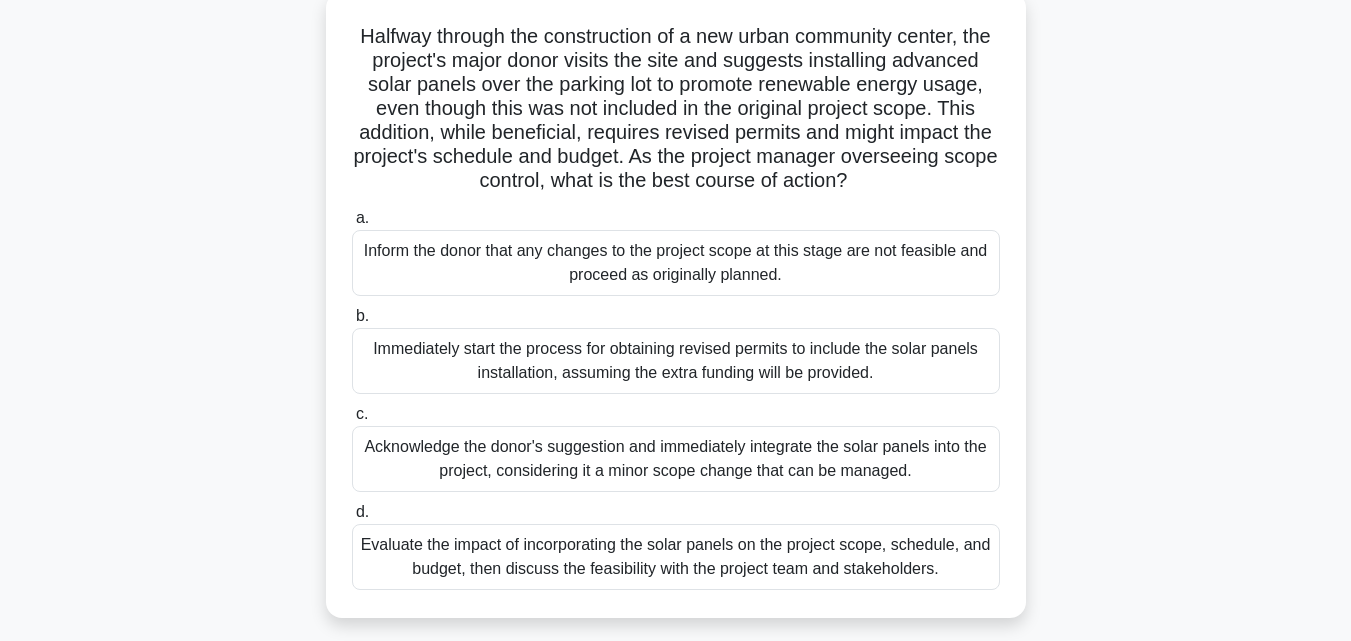 click on "Evaluate the impact of incorporating the solar panels on the project scope, schedule, and budget, then discuss the feasibility with the project team and stakeholders." at bounding box center (676, 557) 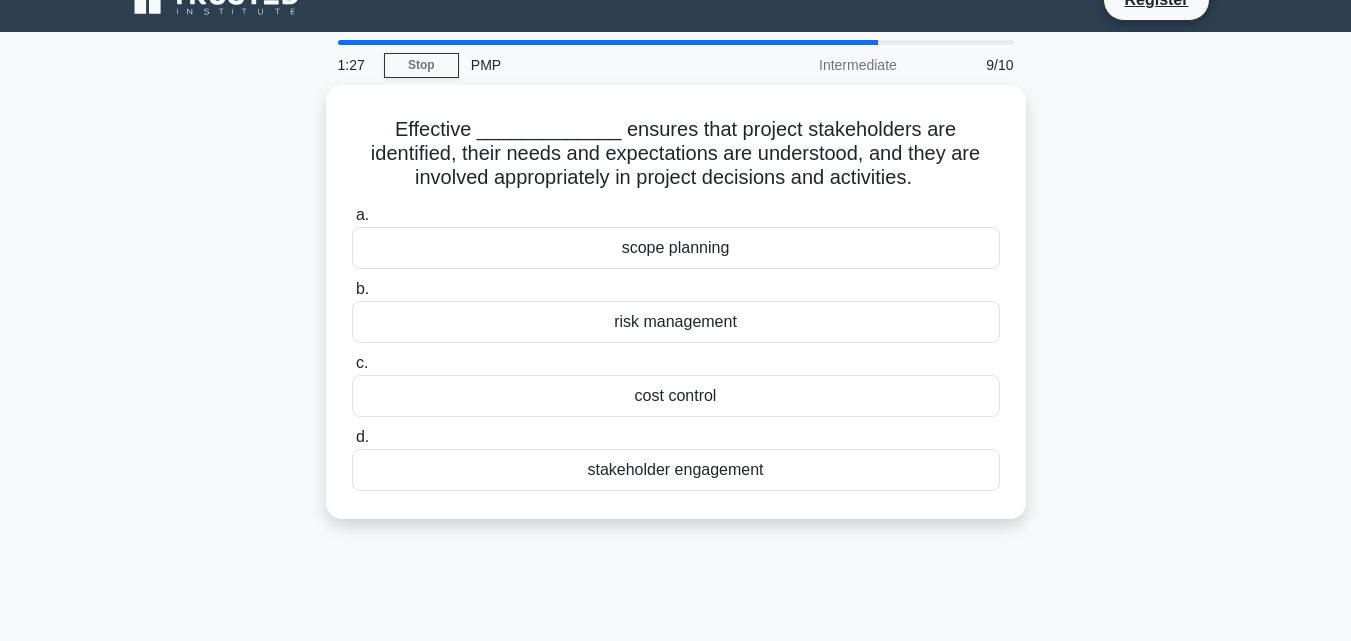 scroll, scrollTop: 0, scrollLeft: 0, axis: both 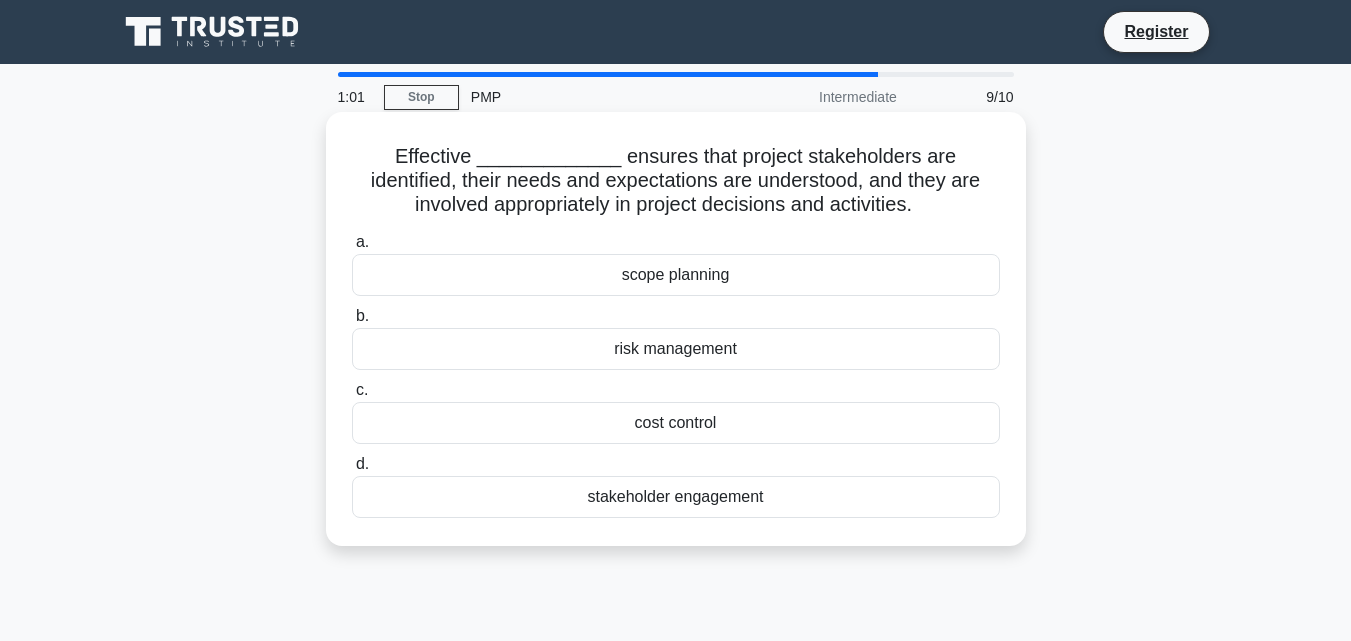 click on "stakeholder engagement" at bounding box center (676, 497) 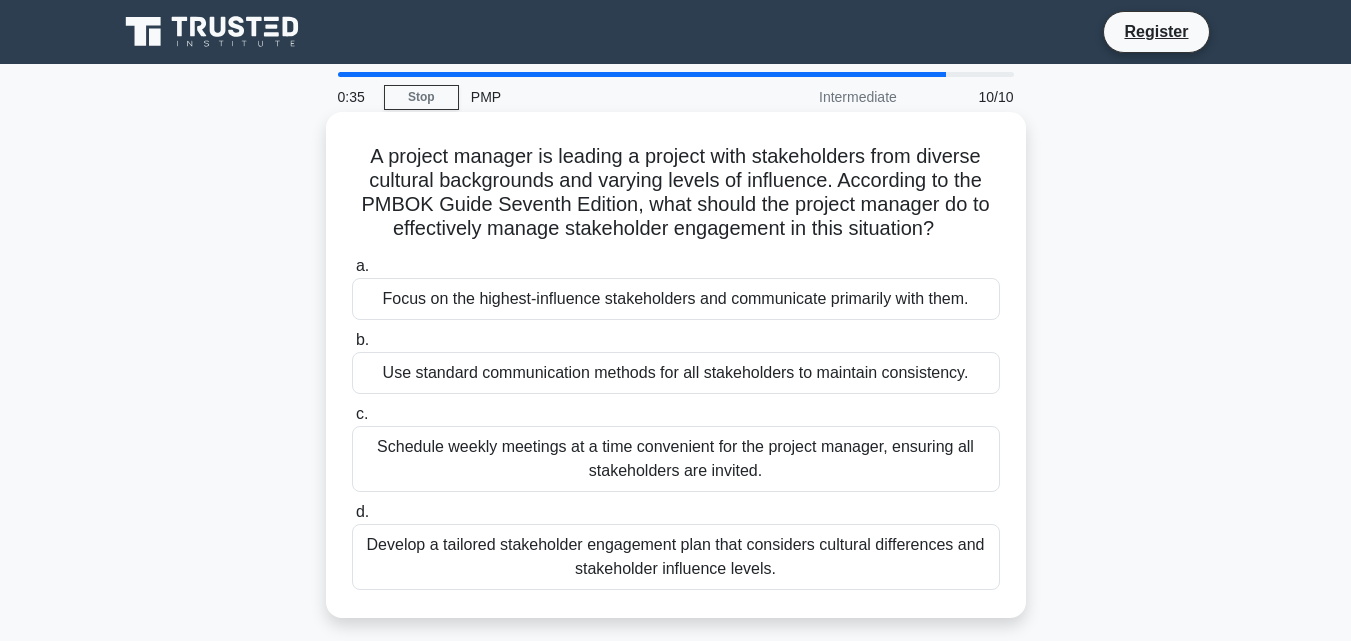 click on "Schedule weekly meetings at a time convenient for the project manager, ensuring all stakeholders are invited." at bounding box center (676, 459) 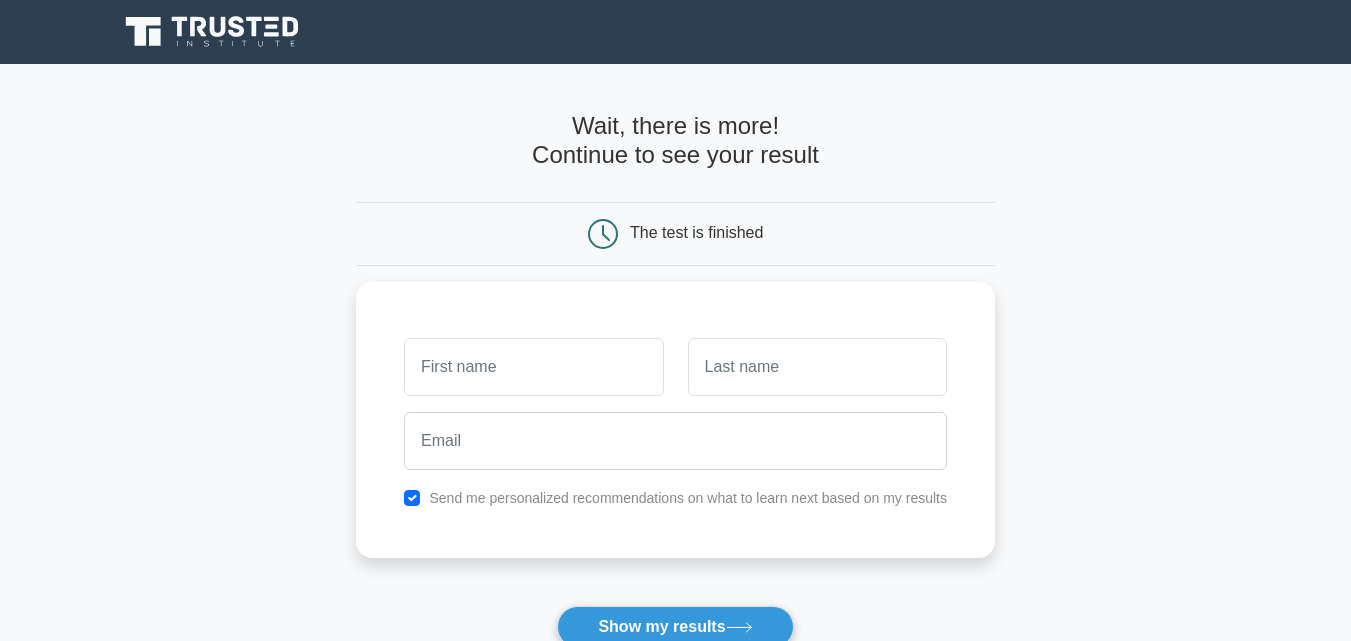 scroll, scrollTop: 0, scrollLeft: 0, axis: both 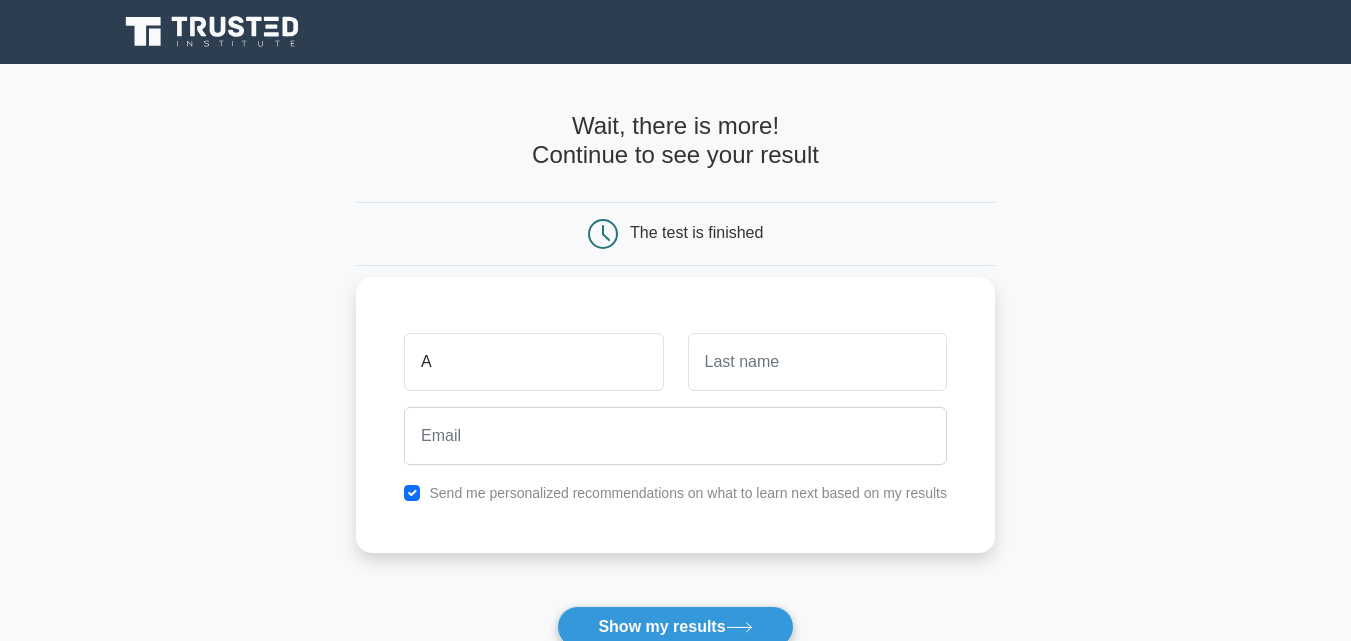 type on "abdul" 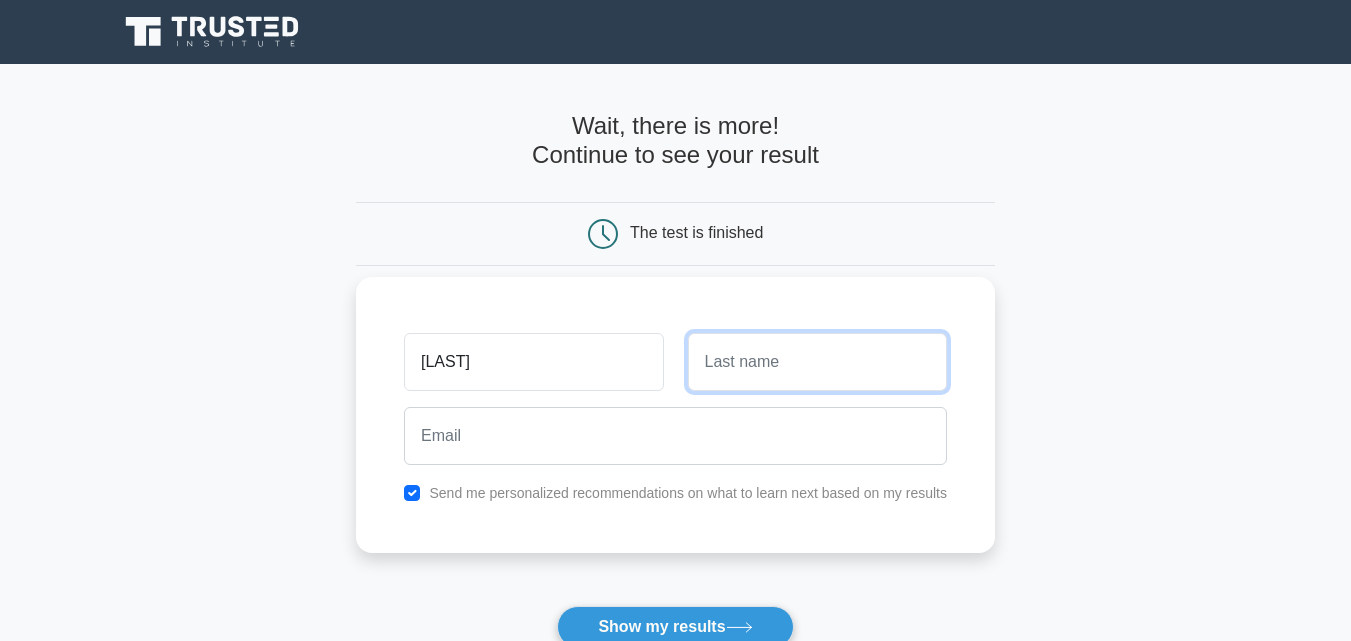 click at bounding box center [817, 362] 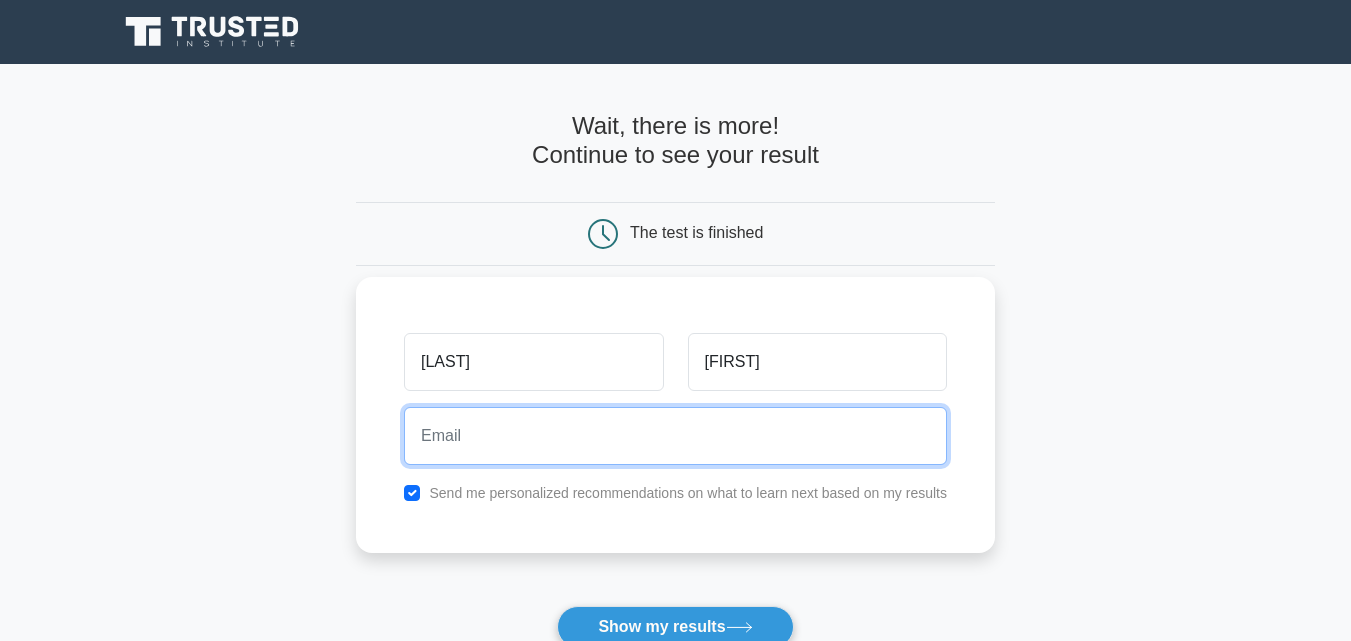 click at bounding box center [675, 436] 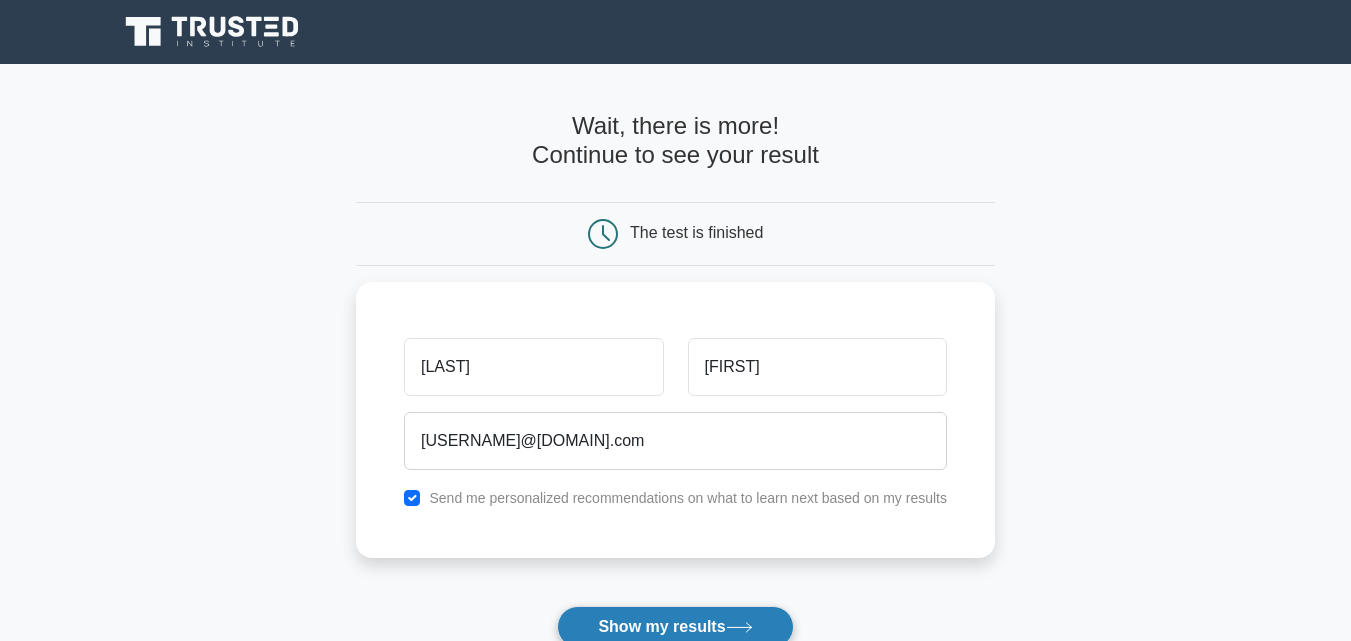 click on "Show my results" at bounding box center (675, 627) 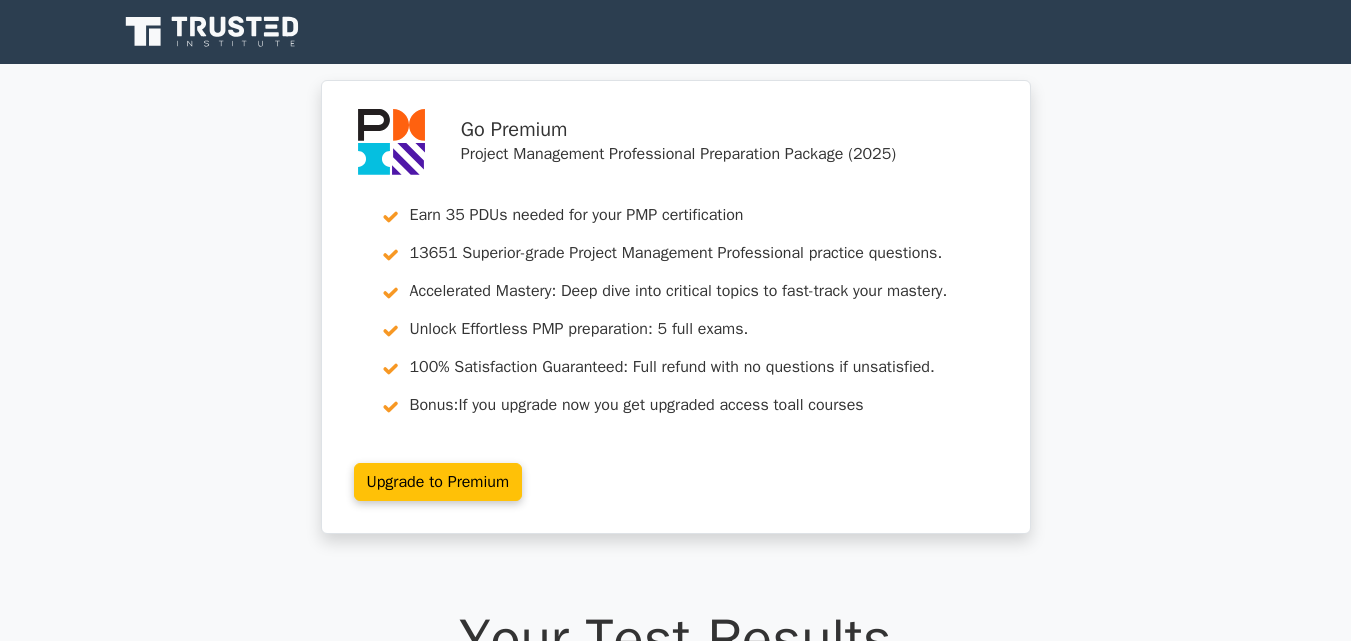 scroll, scrollTop: 0, scrollLeft: 0, axis: both 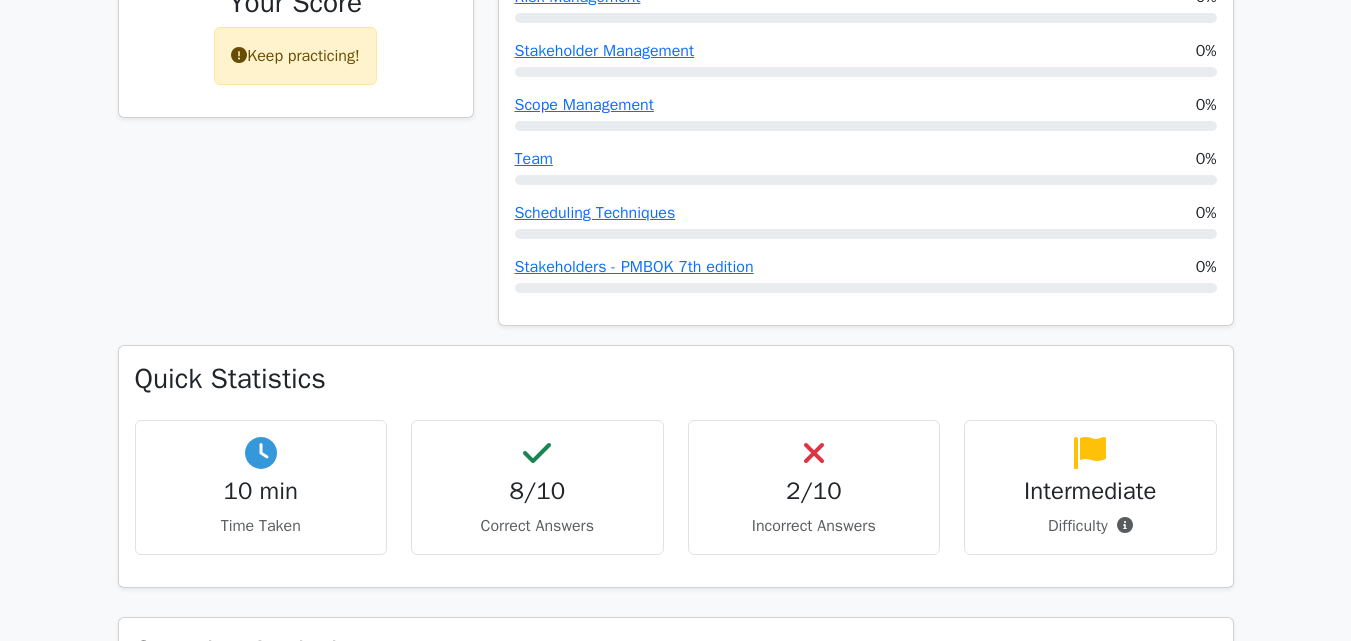 click on "2/10" at bounding box center (814, 491) 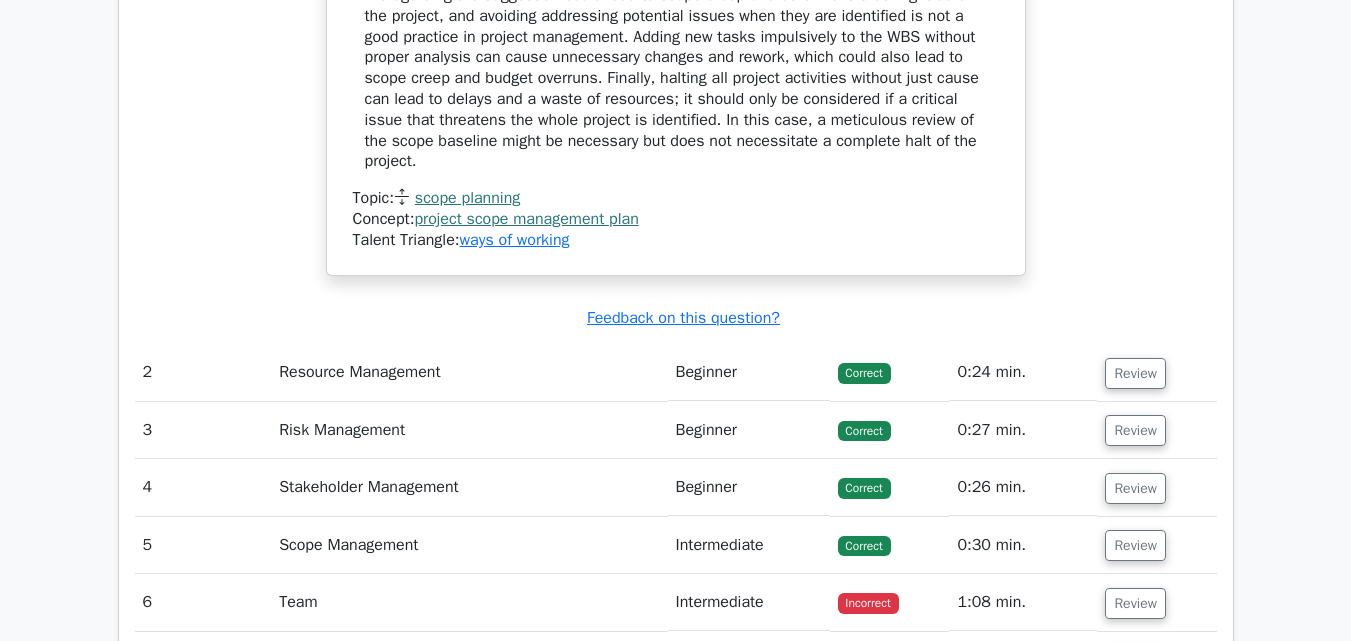 scroll, scrollTop: 2772, scrollLeft: 0, axis: vertical 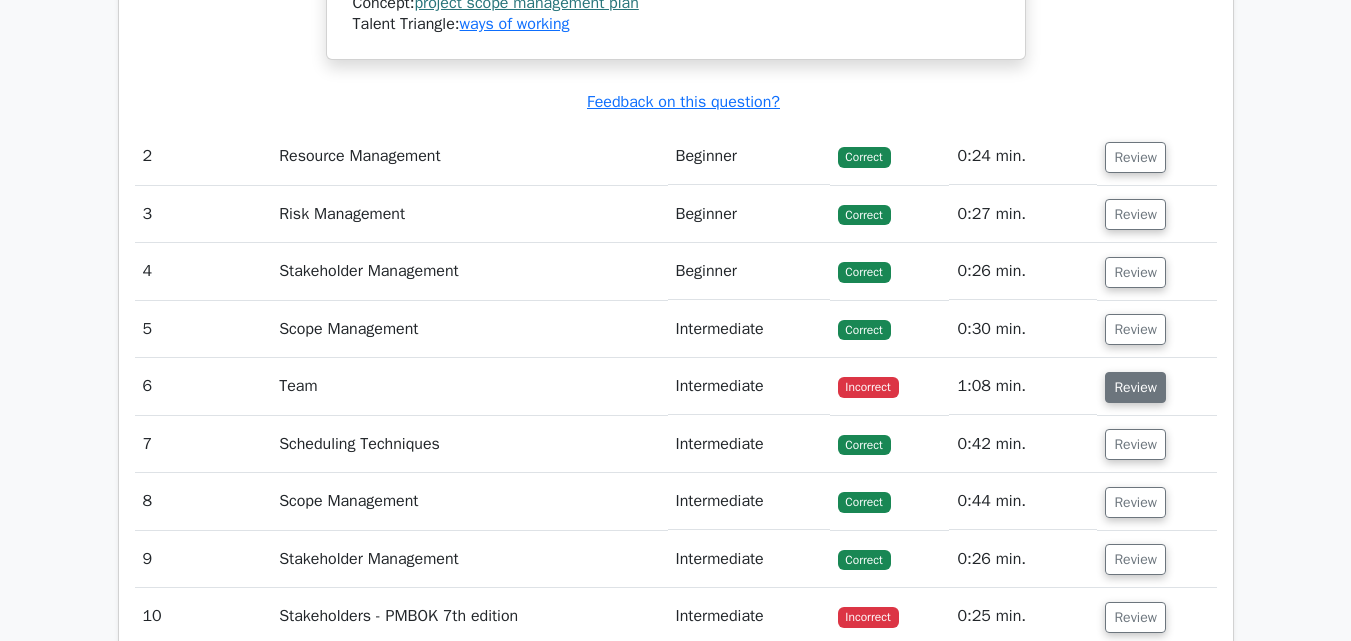 click on "Review" at bounding box center [1135, 387] 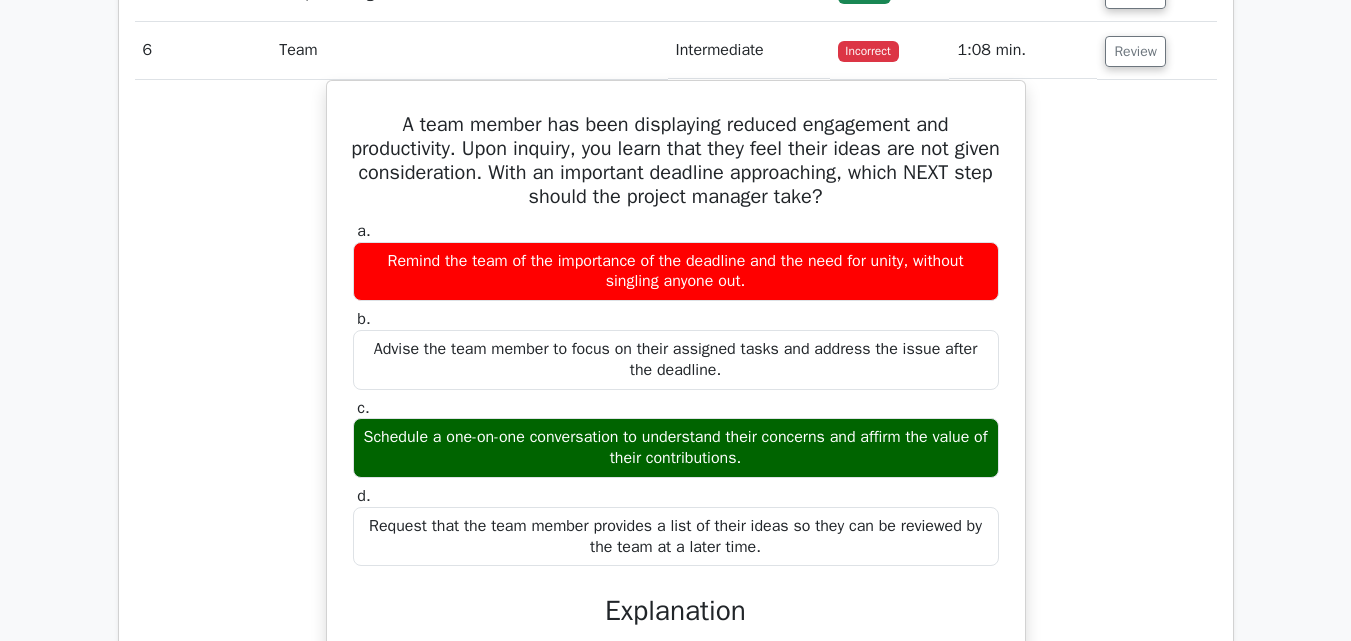 scroll, scrollTop: 3005, scrollLeft: 0, axis: vertical 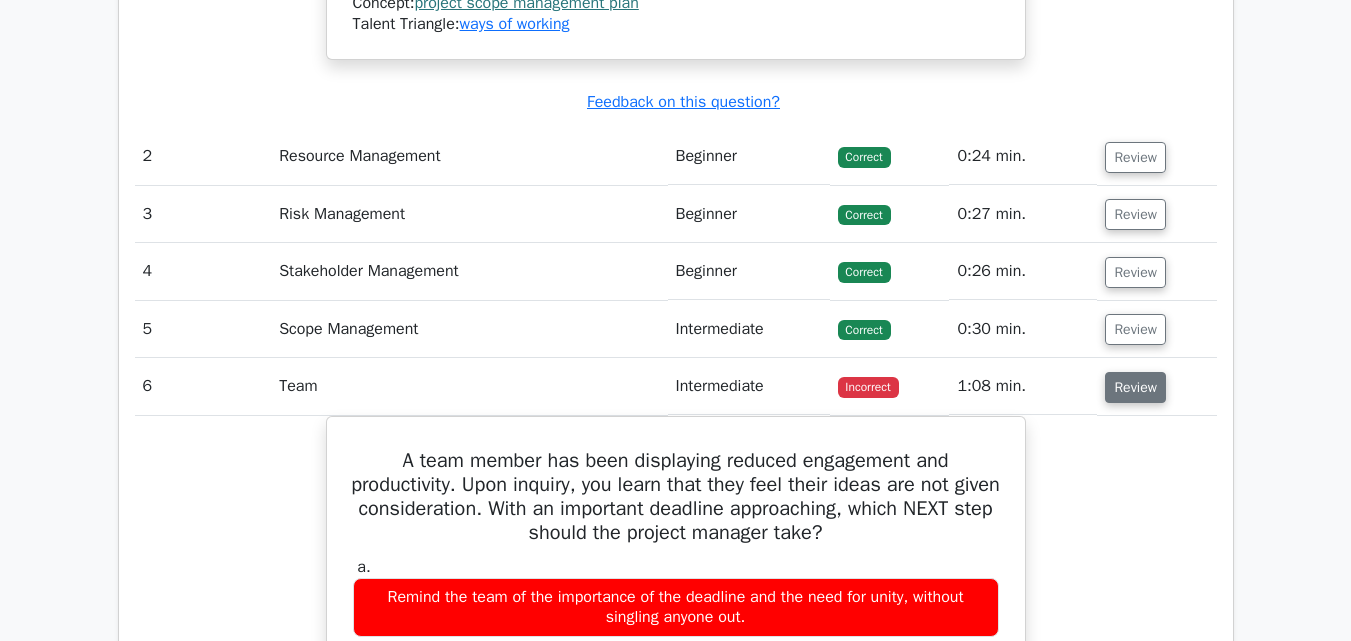 click on "Review" at bounding box center [1135, 387] 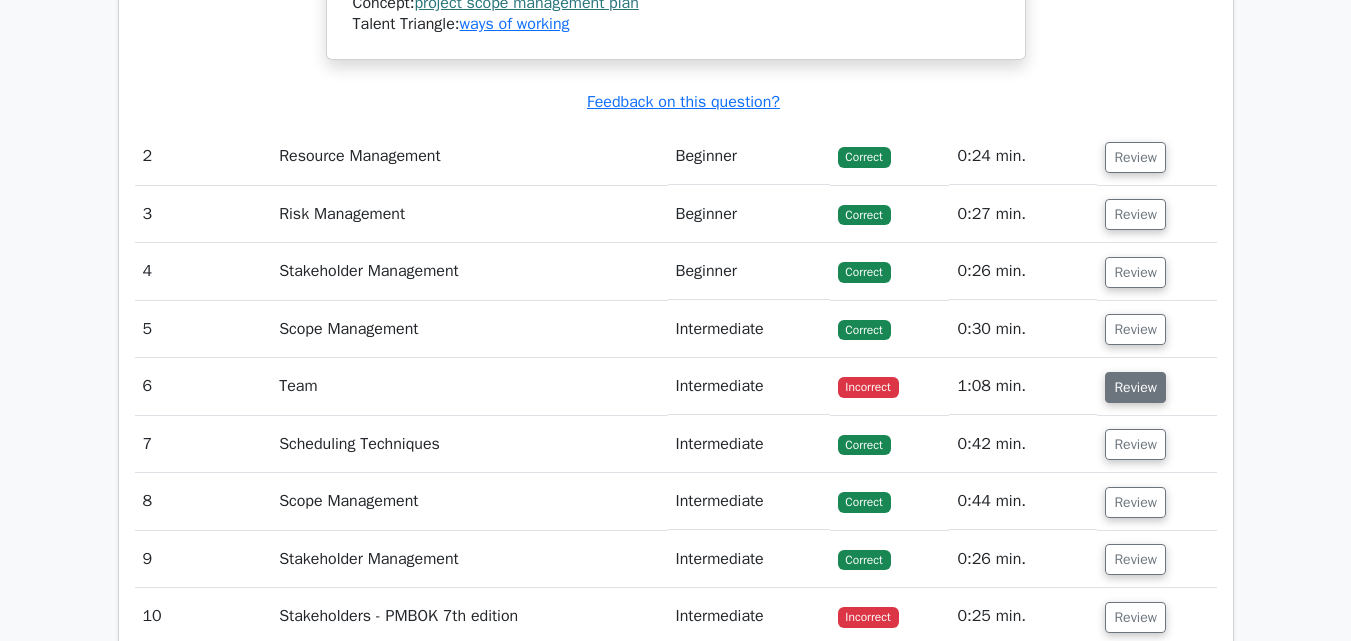click on "Review" at bounding box center [1135, 387] 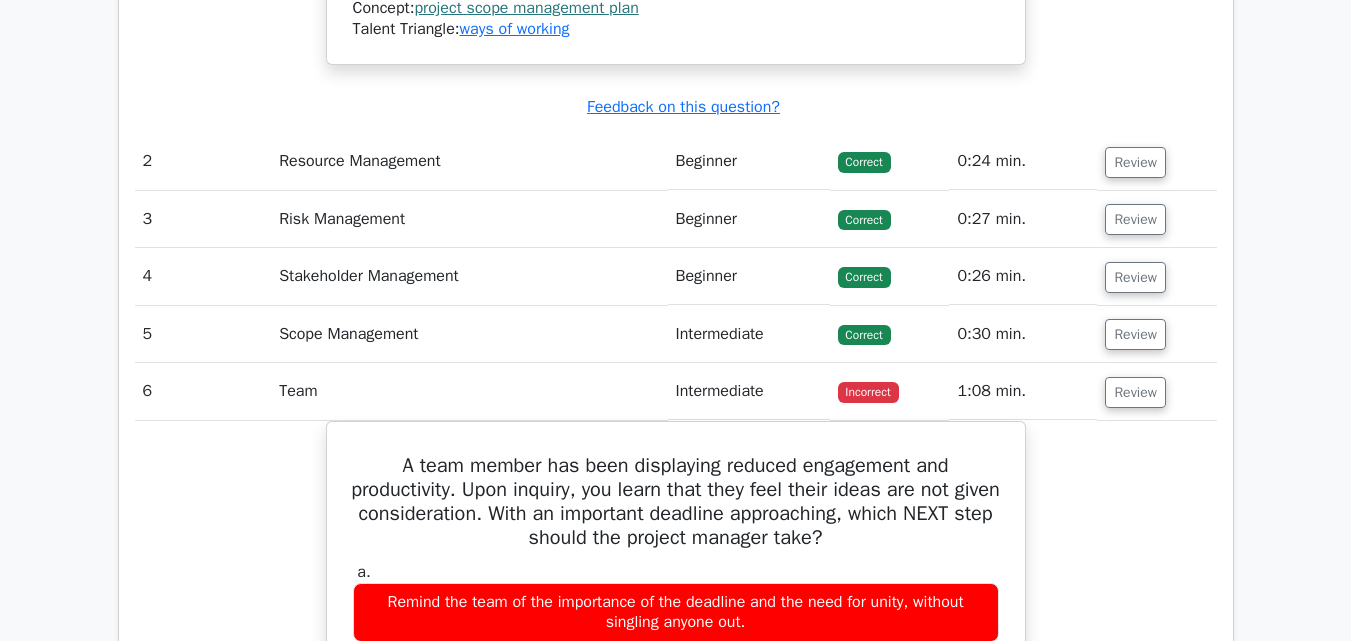 scroll, scrollTop: 3077, scrollLeft: 0, axis: vertical 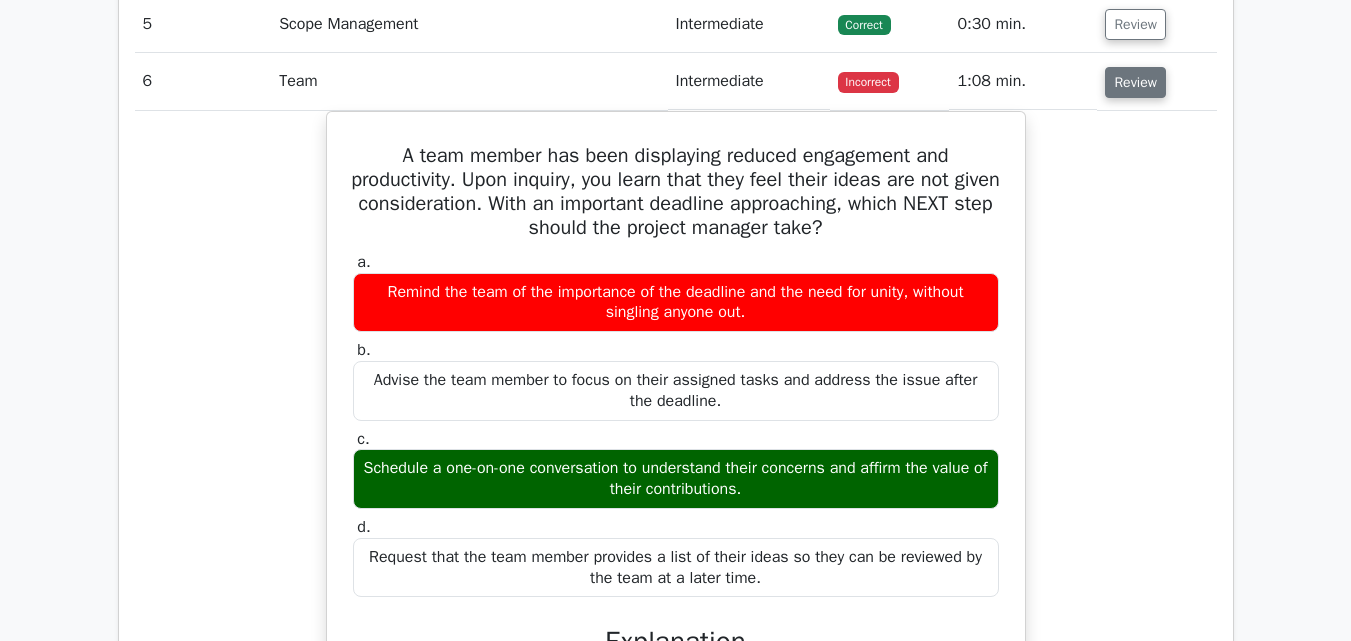 click on "Review" at bounding box center (1135, 82) 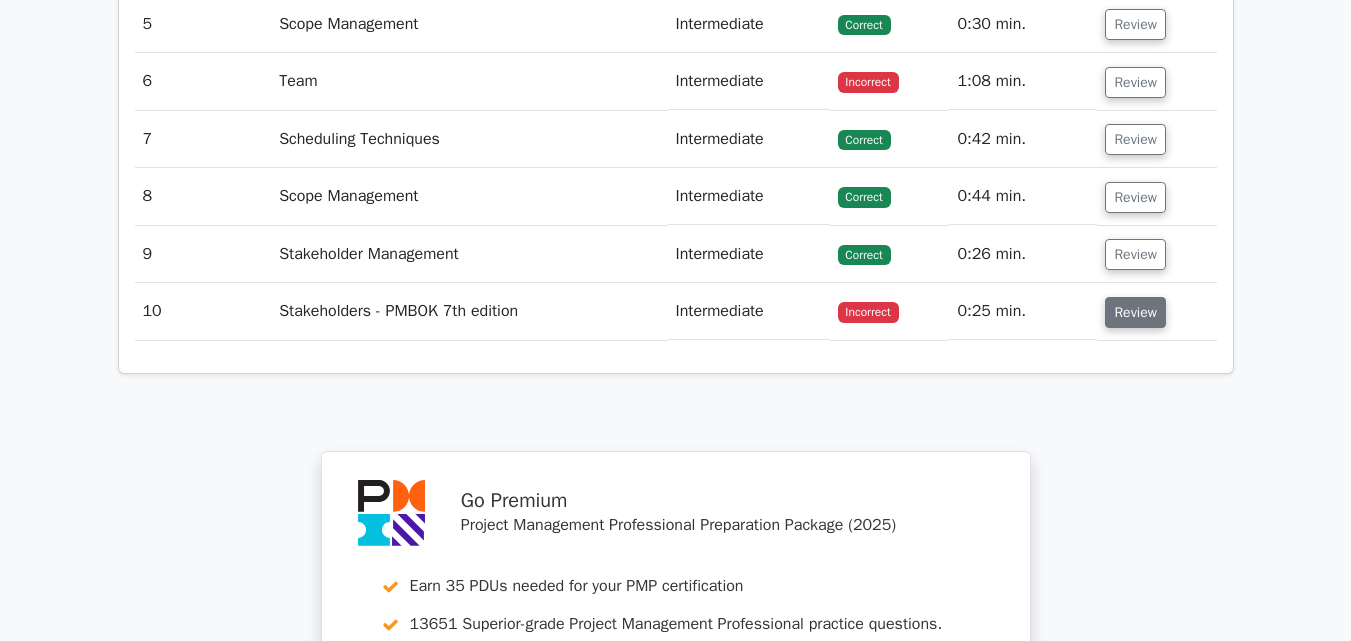 click on "Review" at bounding box center (1135, 312) 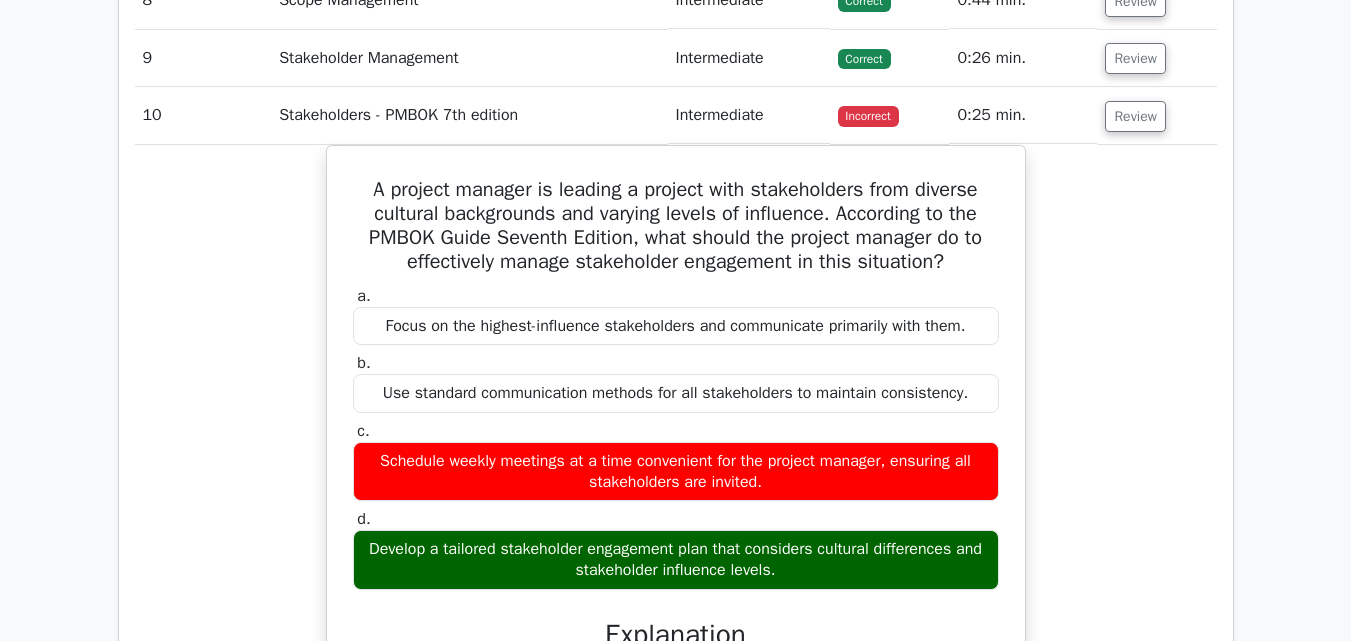 scroll, scrollTop: 3357, scrollLeft: 0, axis: vertical 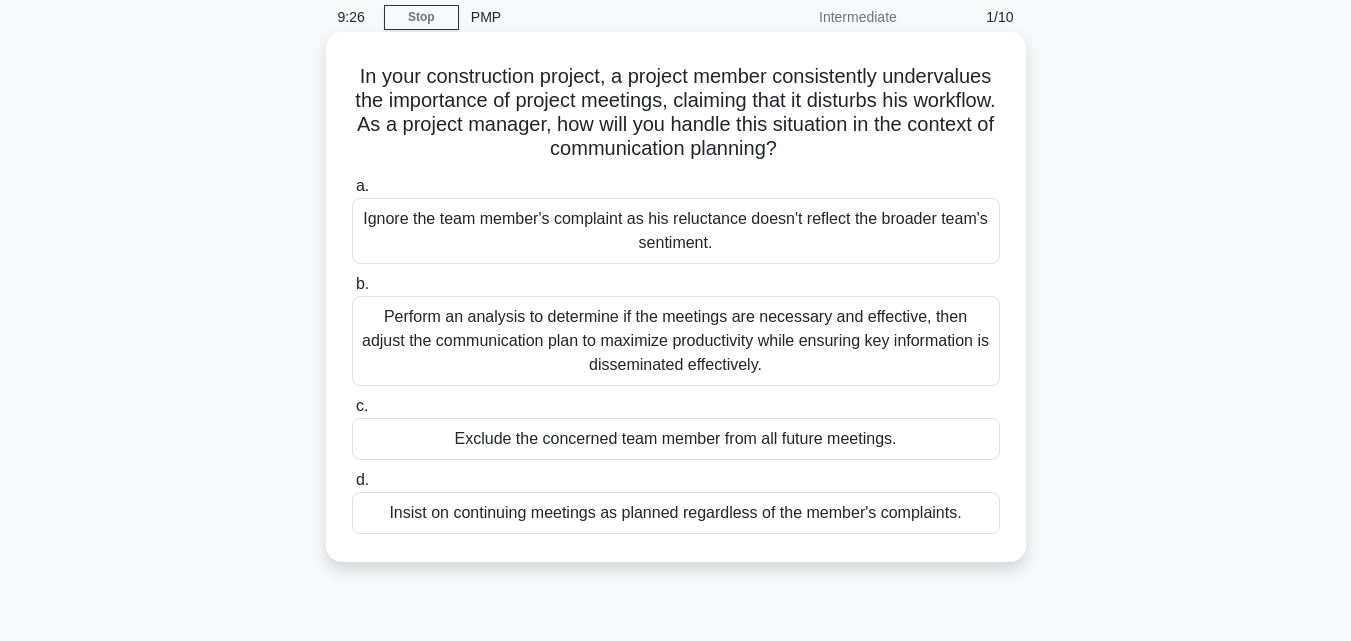 click on "Perform an analysis to determine if the meetings are necessary and effective, then adjust the communication plan to maximize productivity while ensuring key information is disseminated effectively." at bounding box center (676, 341) 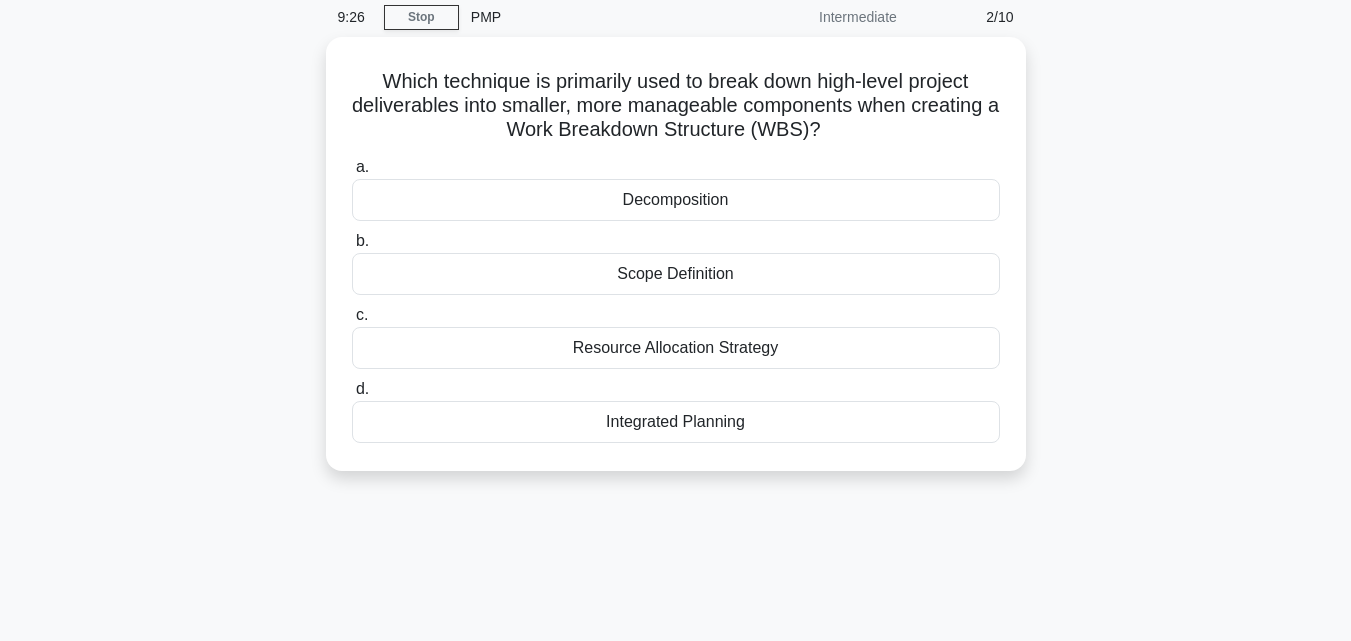 scroll, scrollTop: 0, scrollLeft: 0, axis: both 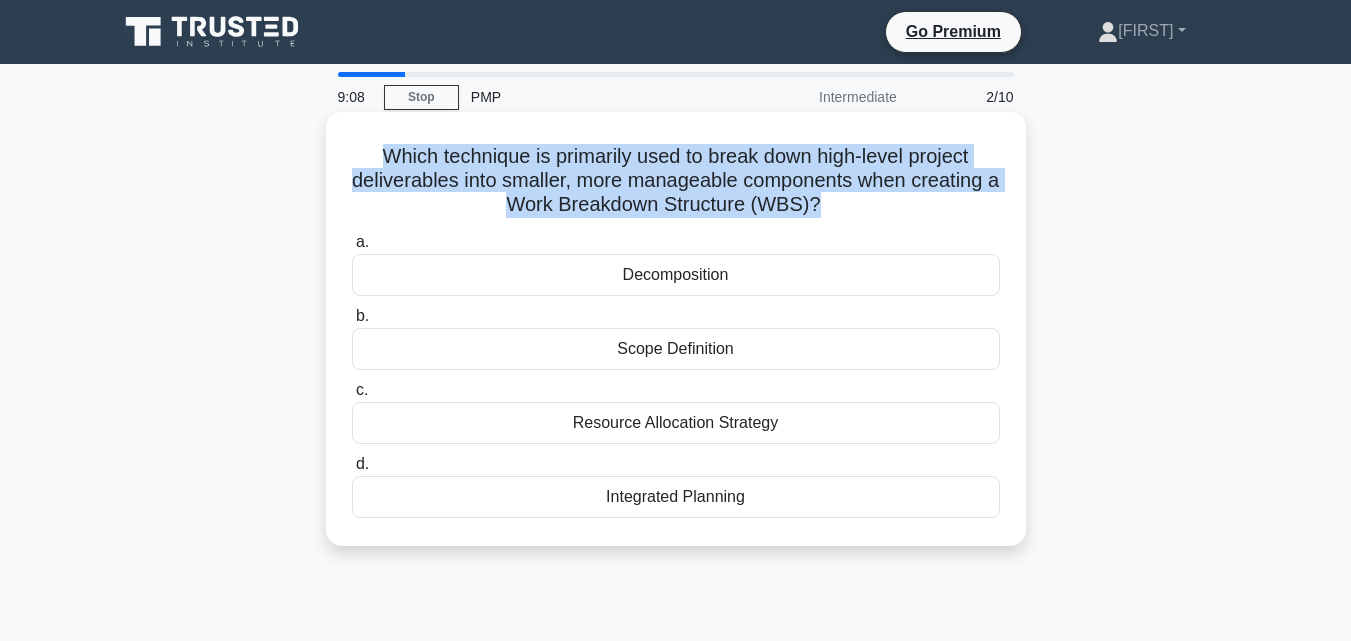 drag, startPoint x: 374, startPoint y: 153, endPoint x: 826, endPoint y: 196, distance: 454.04074 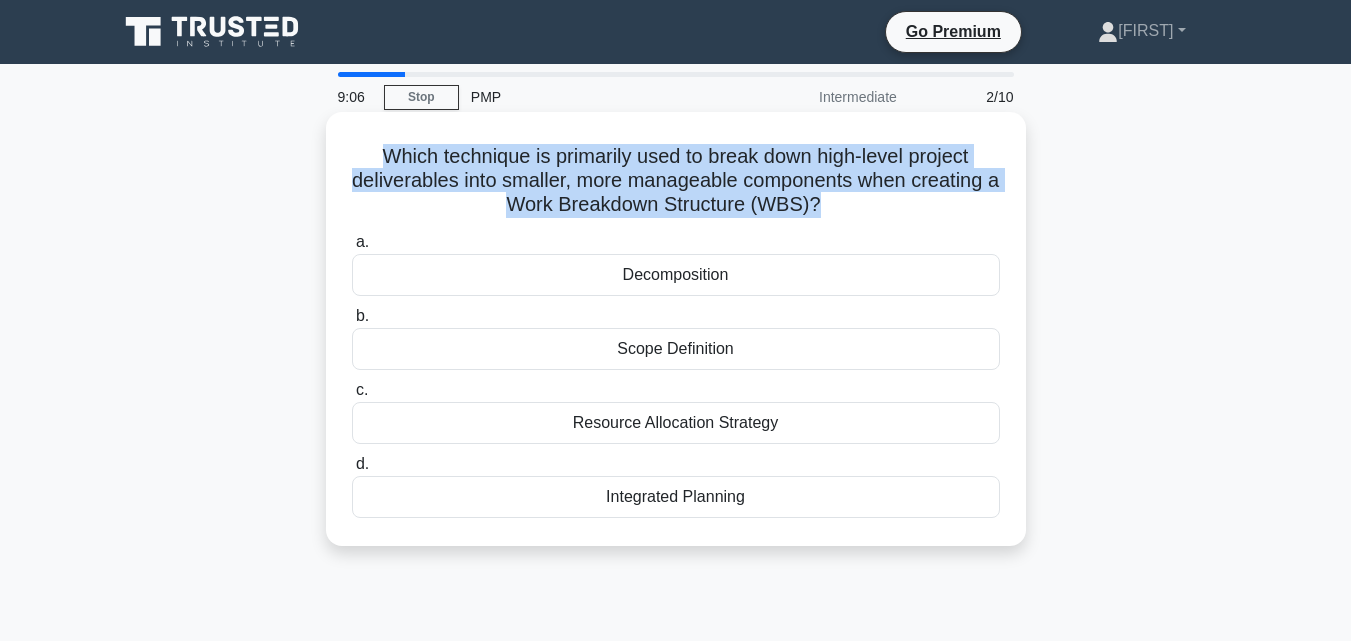 copy on "Which technique is primarily used to break down high-level project deliverables into smaller, more manageable components when creating a Work Breakdown Structure (WBS)?" 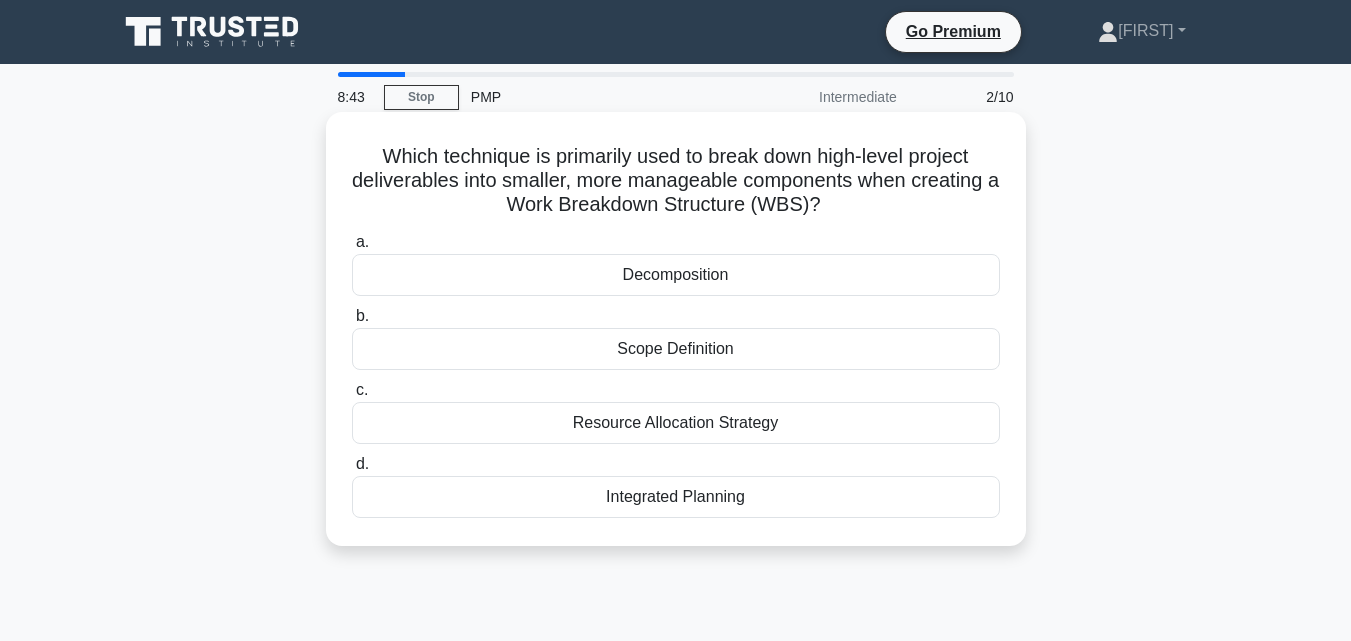 click on "Decomposition" at bounding box center [676, 275] 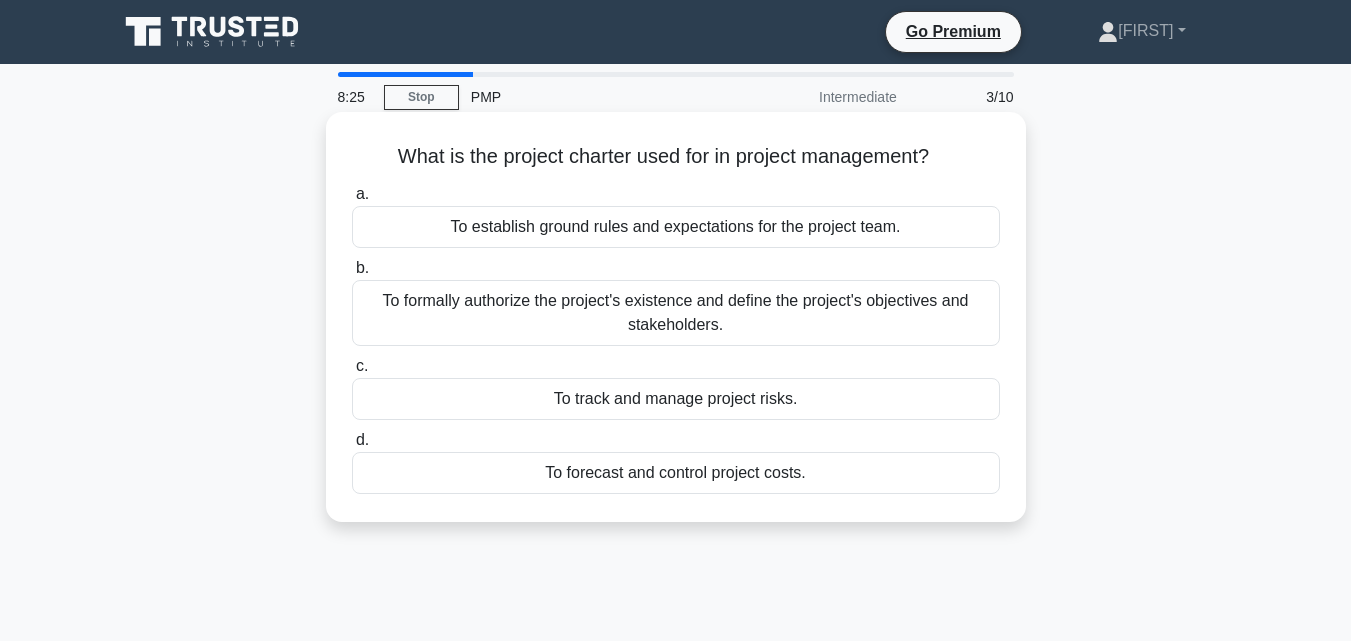 drag, startPoint x: 390, startPoint y: 157, endPoint x: 952, endPoint y: 154, distance: 562.008 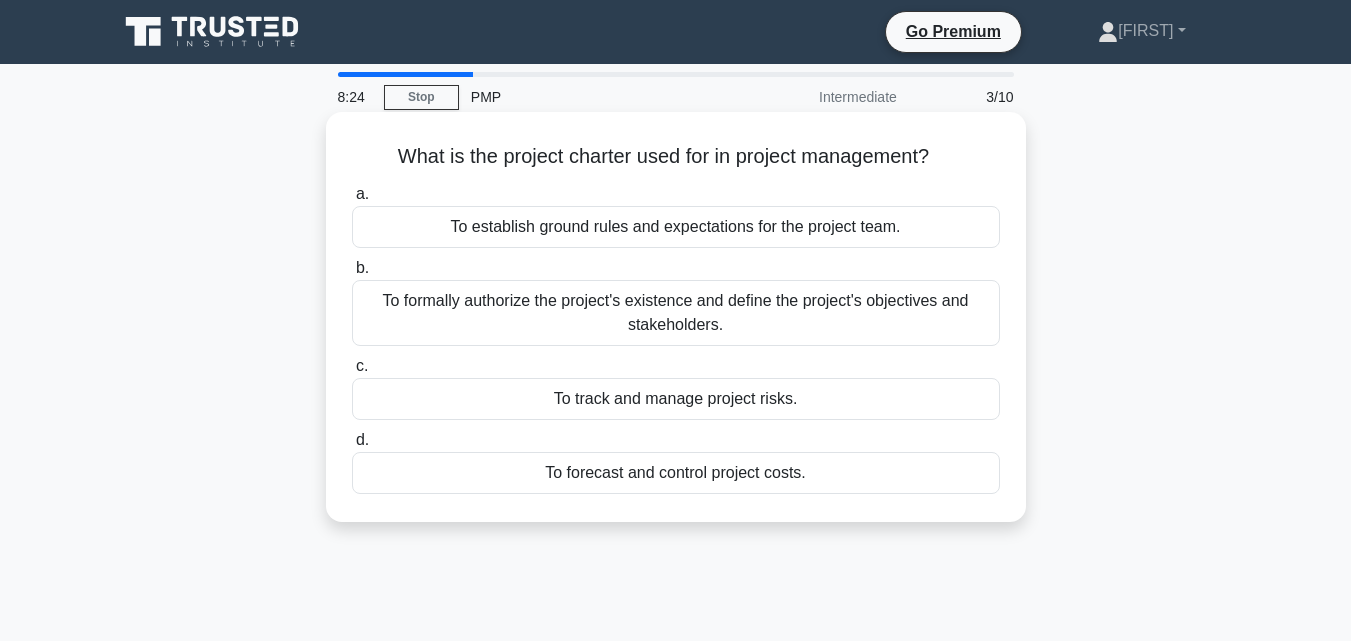 copy on "What is the project charter used for in project management?" 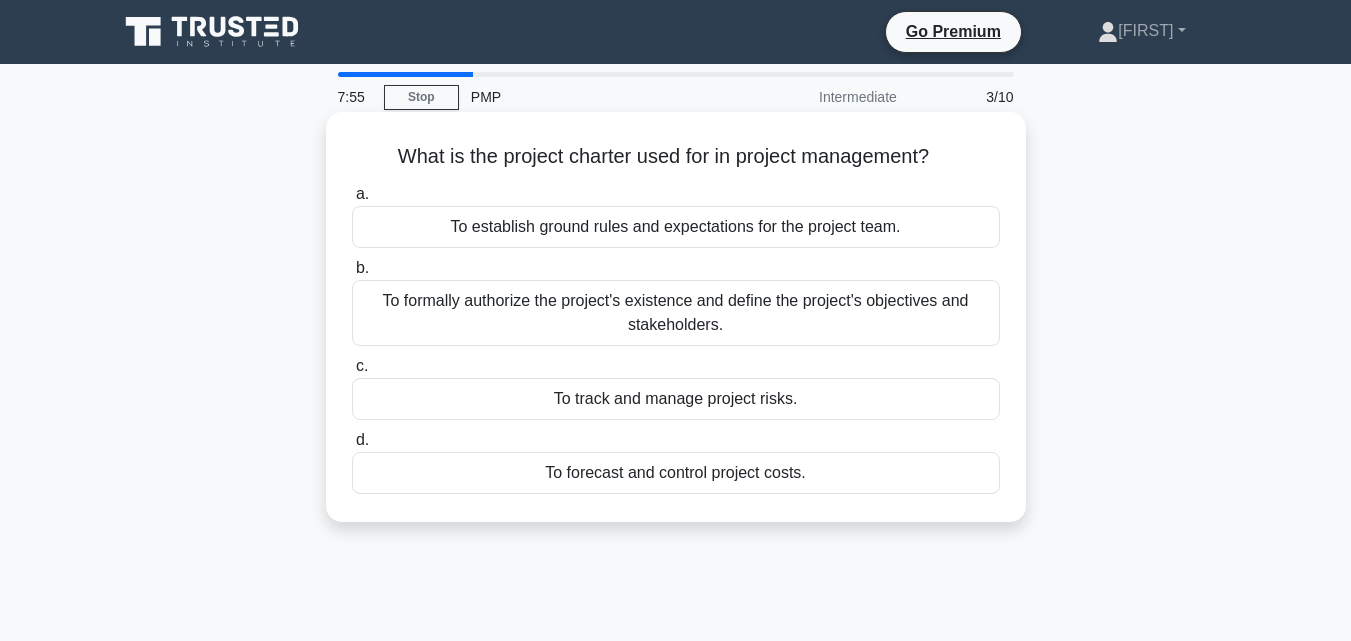 click on "To formally authorize the project's existence and define the project's objectives and stakeholders." at bounding box center (676, 313) 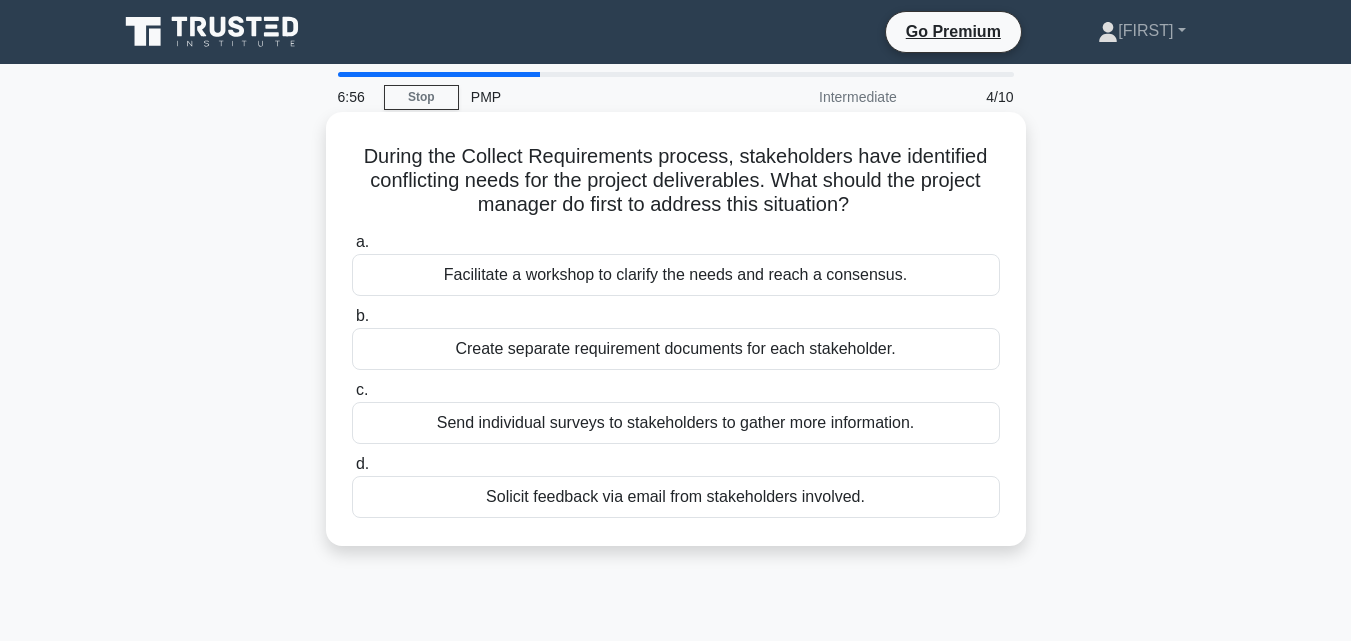 click on "Facilitate a workshop to clarify the needs and reach a consensus." at bounding box center (676, 275) 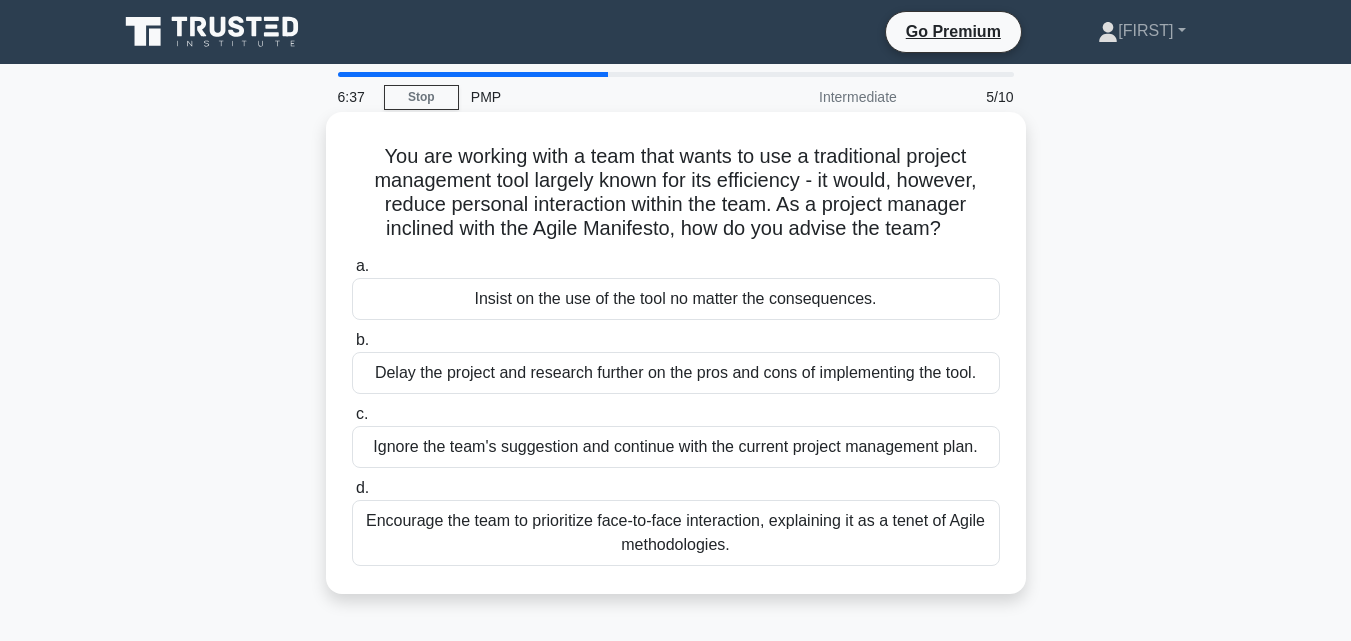 click on "Encourage the team to prioritize face-to-face interaction, explaining it as a tenet of Agile methodologies." at bounding box center (676, 533) 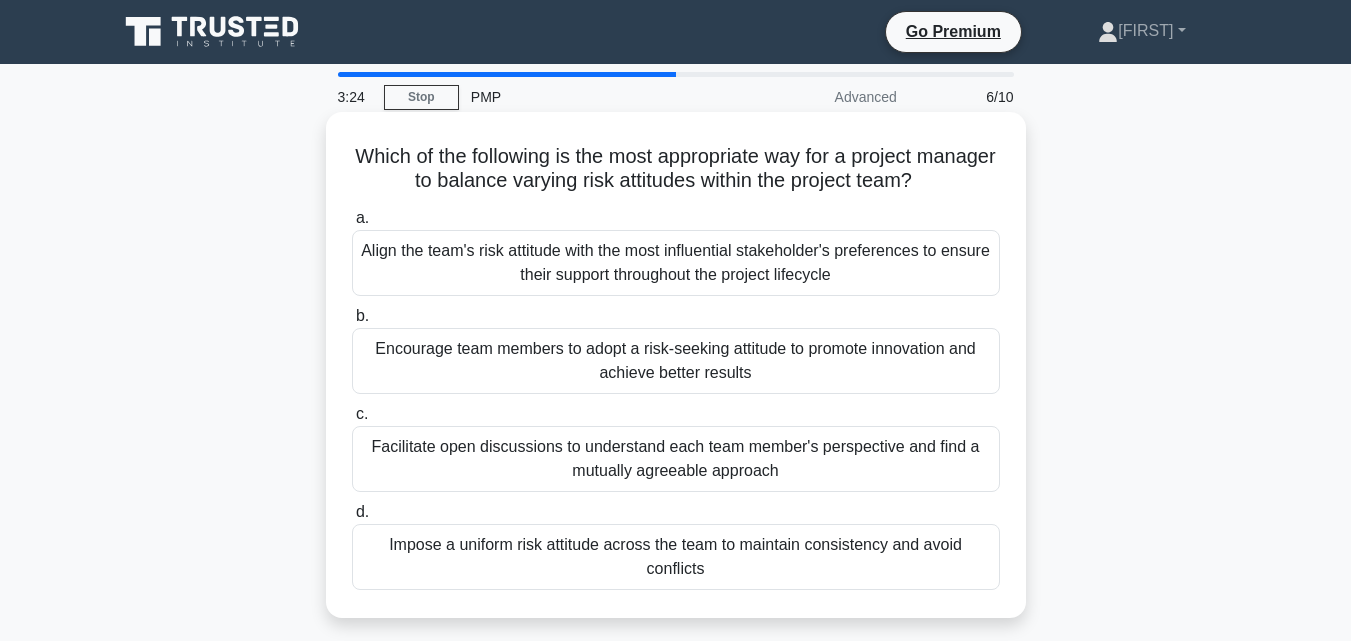 click on "Facilitate open discussions to understand each team member's perspective and find a mutually agreeable approach" at bounding box center [676, 459] 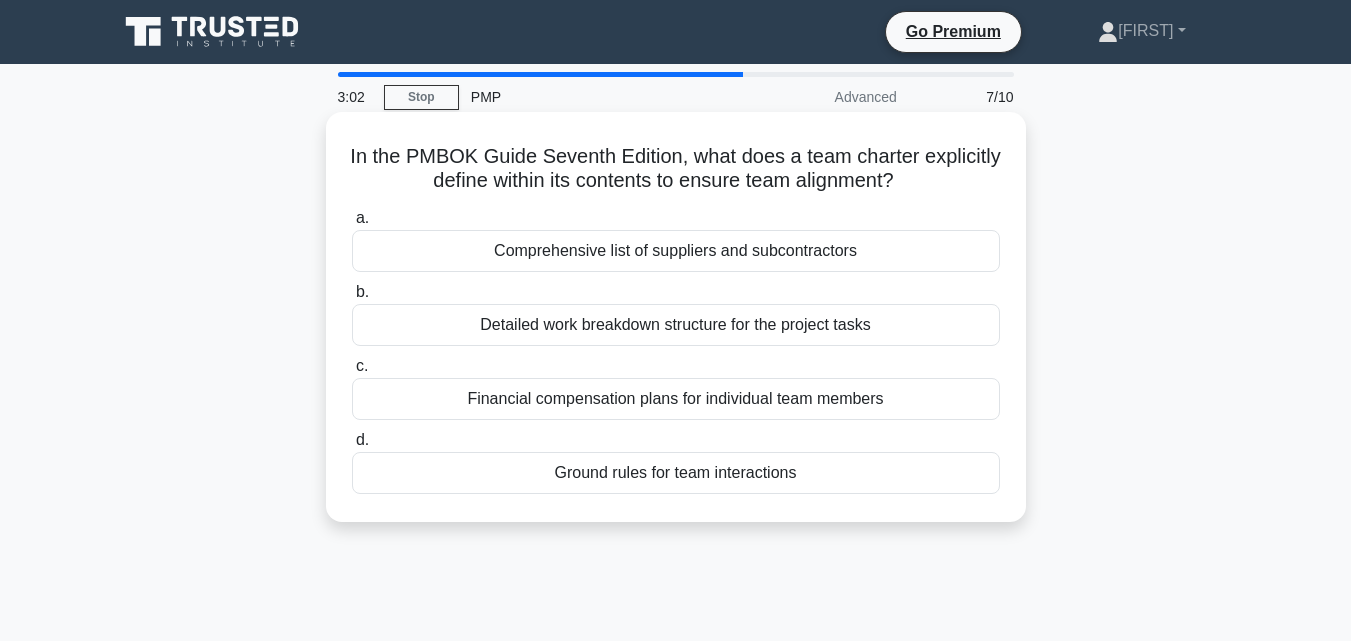 drag, startPoint x: 390, startPoint y: 153, endPoint x: 952, endPoint y: 188, distance: 563.0888 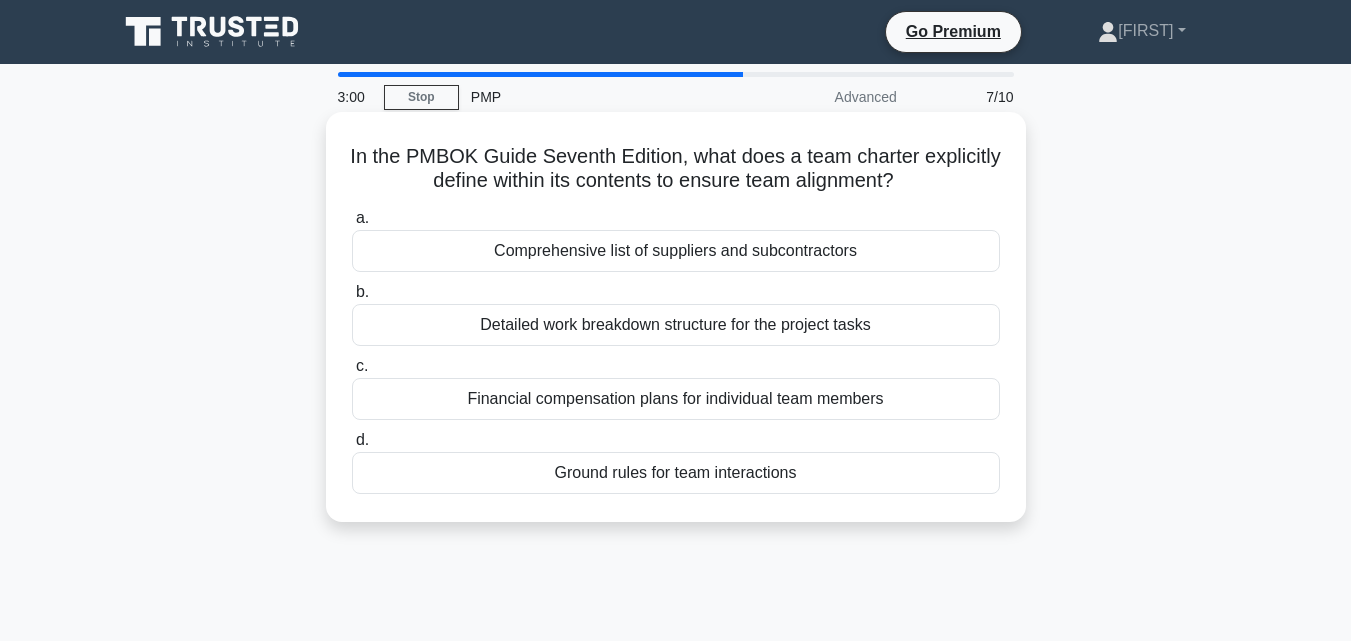copy on "In the PMBOK Guide Seventh Edition, what does a team charter explicitly define within its contents to ensure team alignment?" 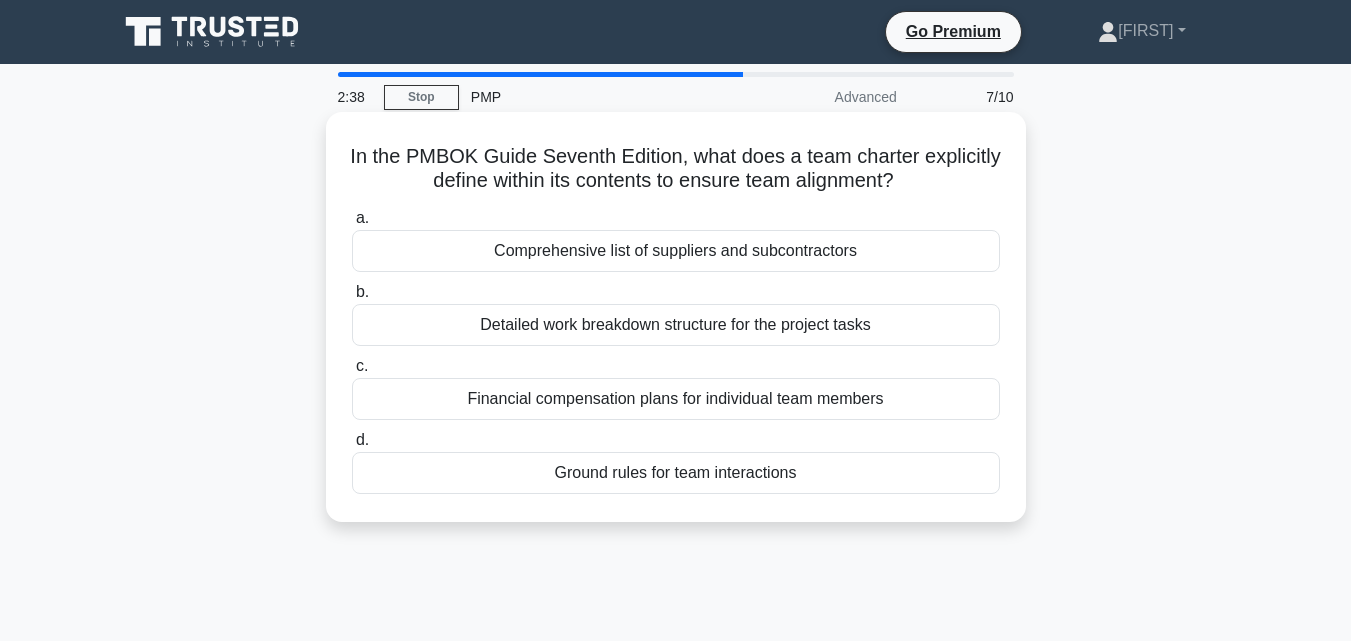 click on "Detailed work breakdown structure for the project tasks" at bounding box center (676, 325) 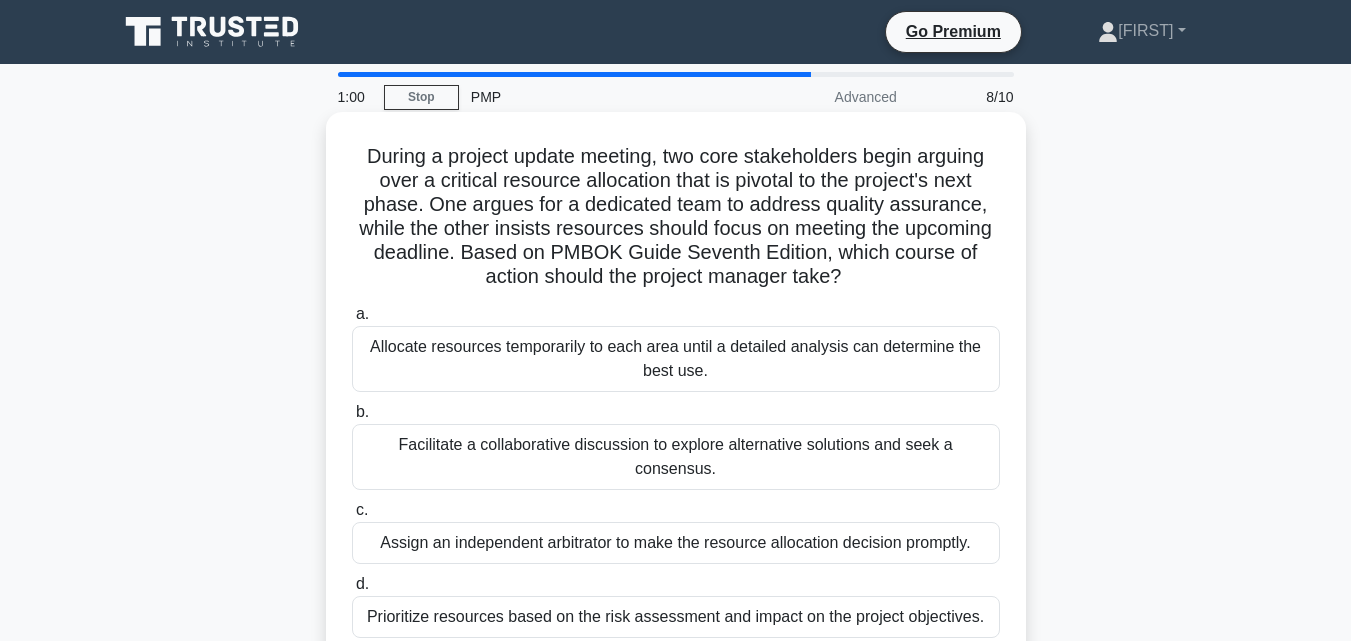 click on "Facilitate a collaborative discussion to explore alternative solutions and seek a consensus." at bounding box center [676, 457] 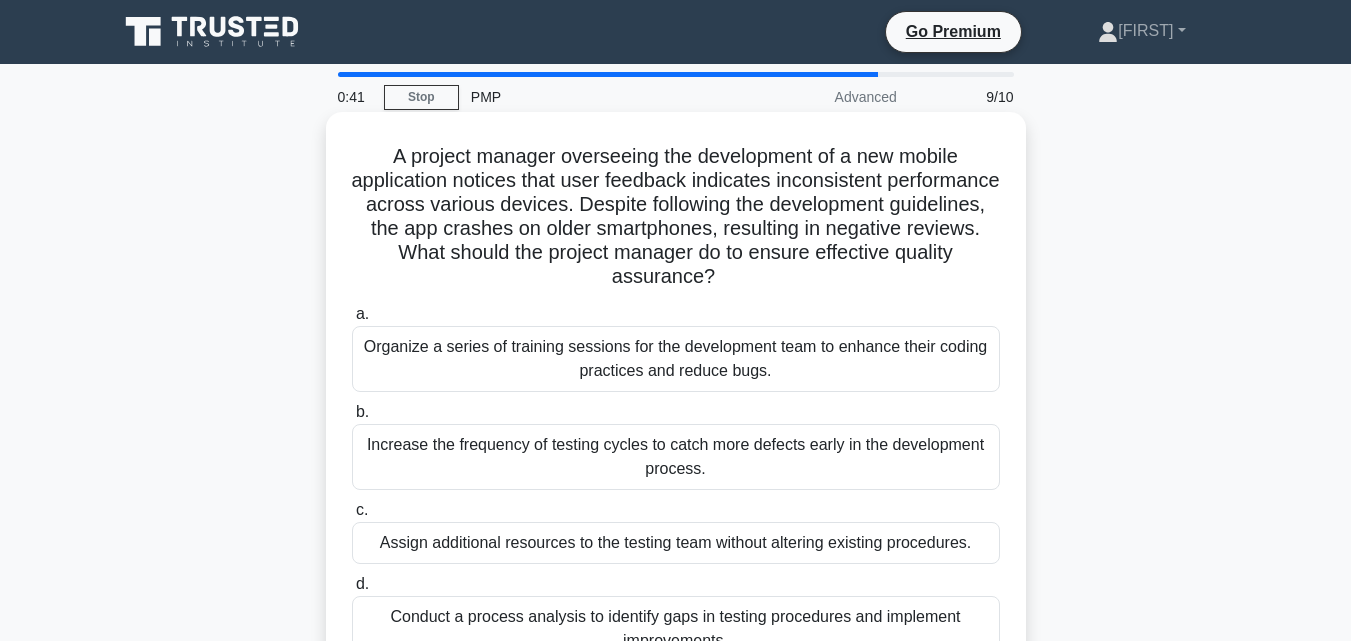 click on "Organize a series of training sessions for the development team to enhance their coding practices and reduce bugs." at bounding box center [676, 359] 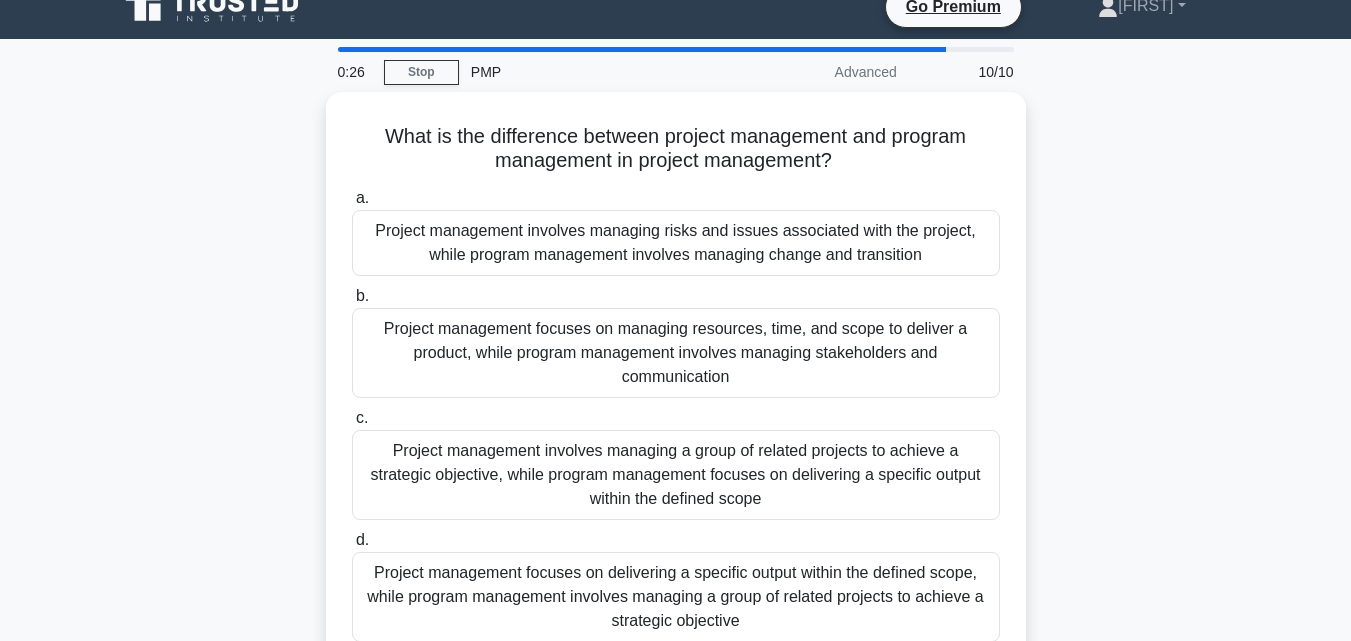 scroll, scrollTop: 41, scrollLeft: 0, axis: vertical 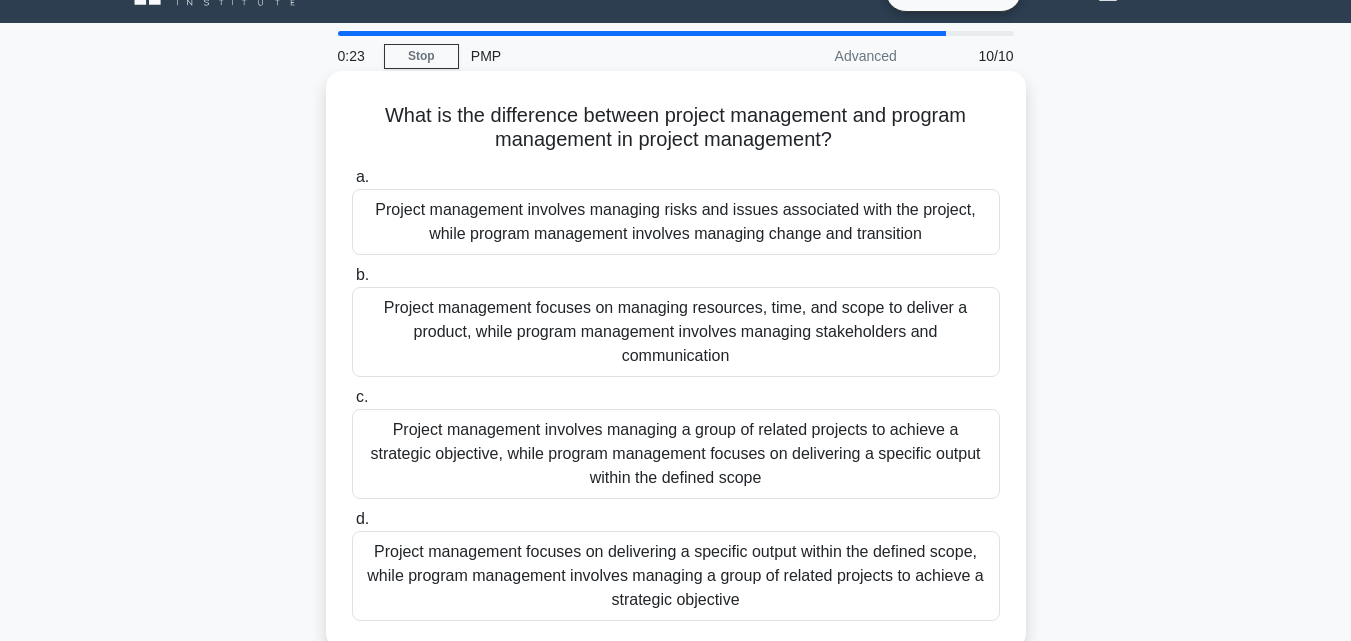 click on "Project management focuses on delivering a specific output within the defined scope, while program management involves managing a group of related projects to achieve a strategic objective" at bounding box center [676, 576] 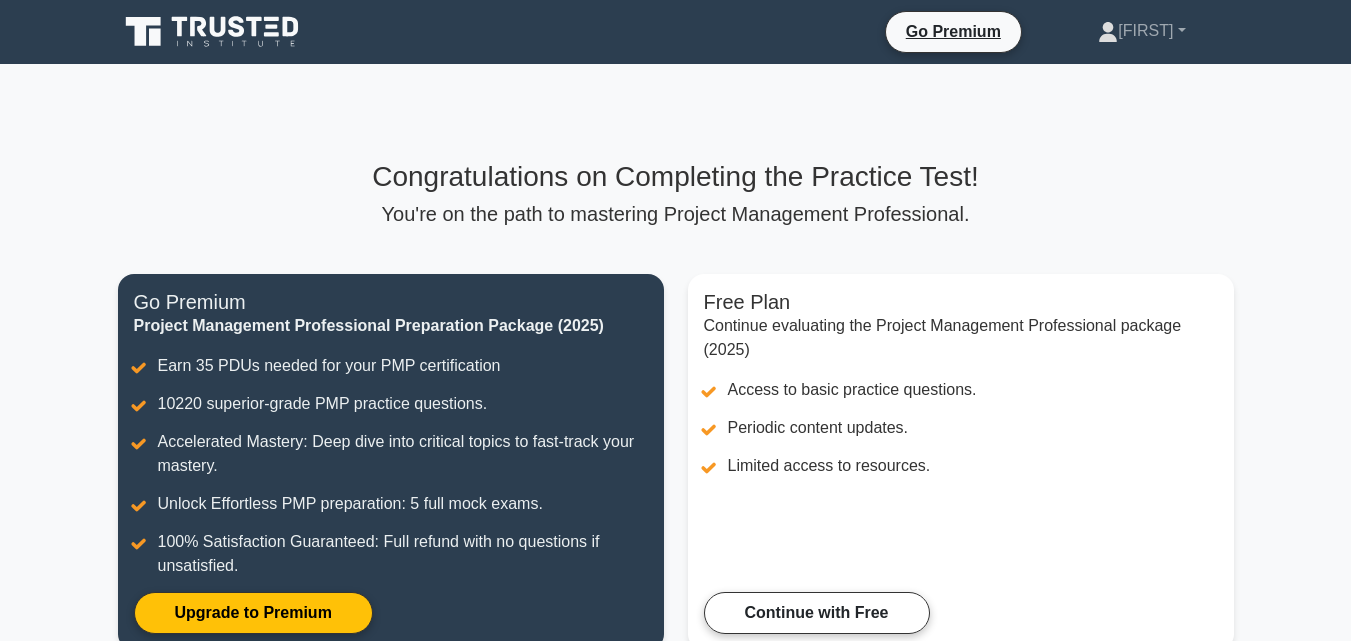 scroll, scrollTop: 0, scrollLeft: 0, axis: both 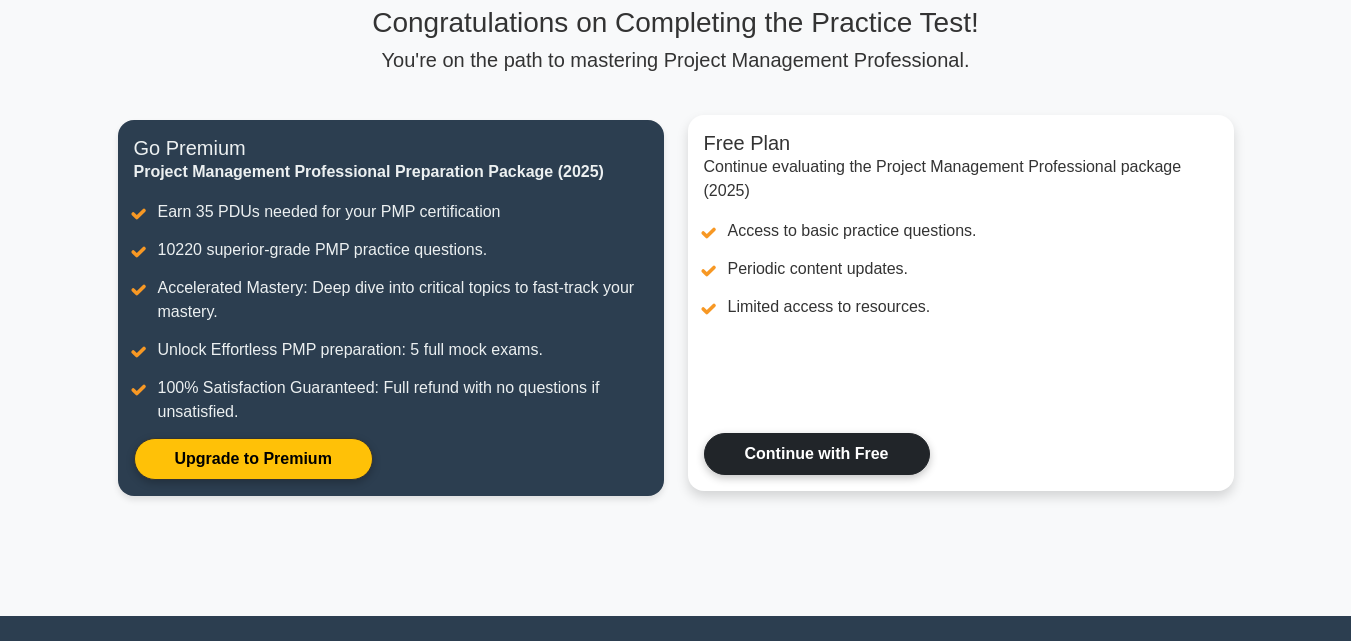 click on "Continue with Free" at bounding box center (817, 454) 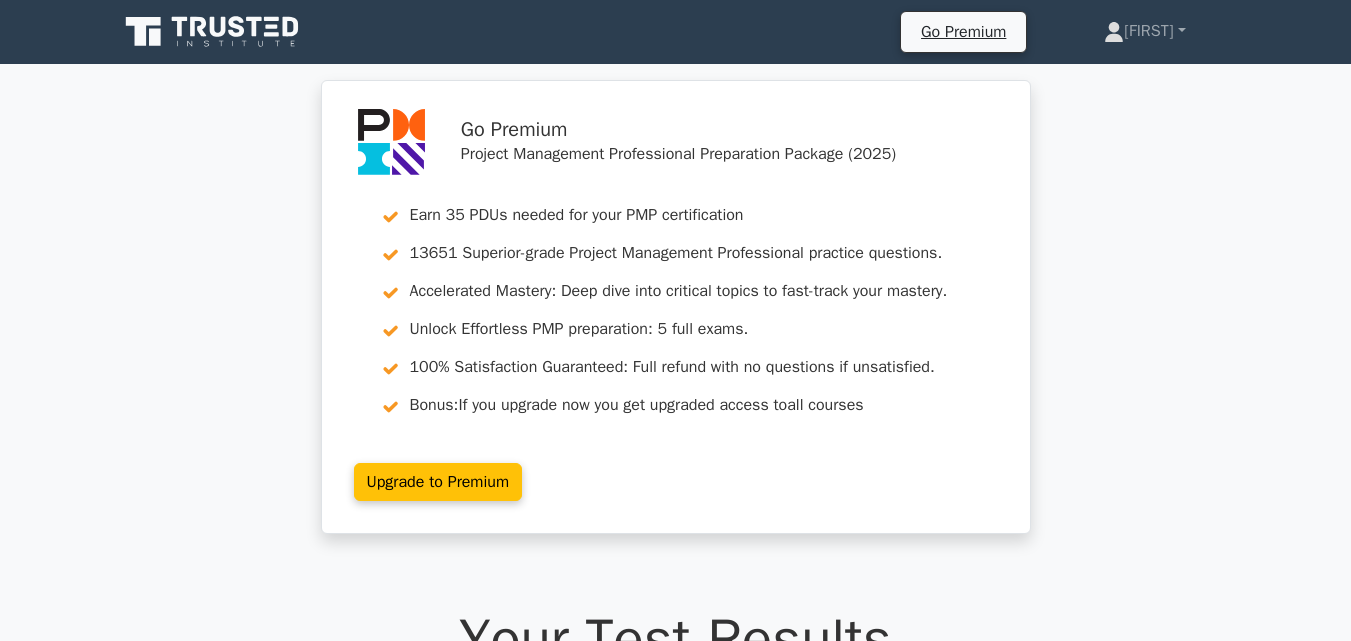 scroll, scrollTop: 0, scrollLeft: 0, axis: both 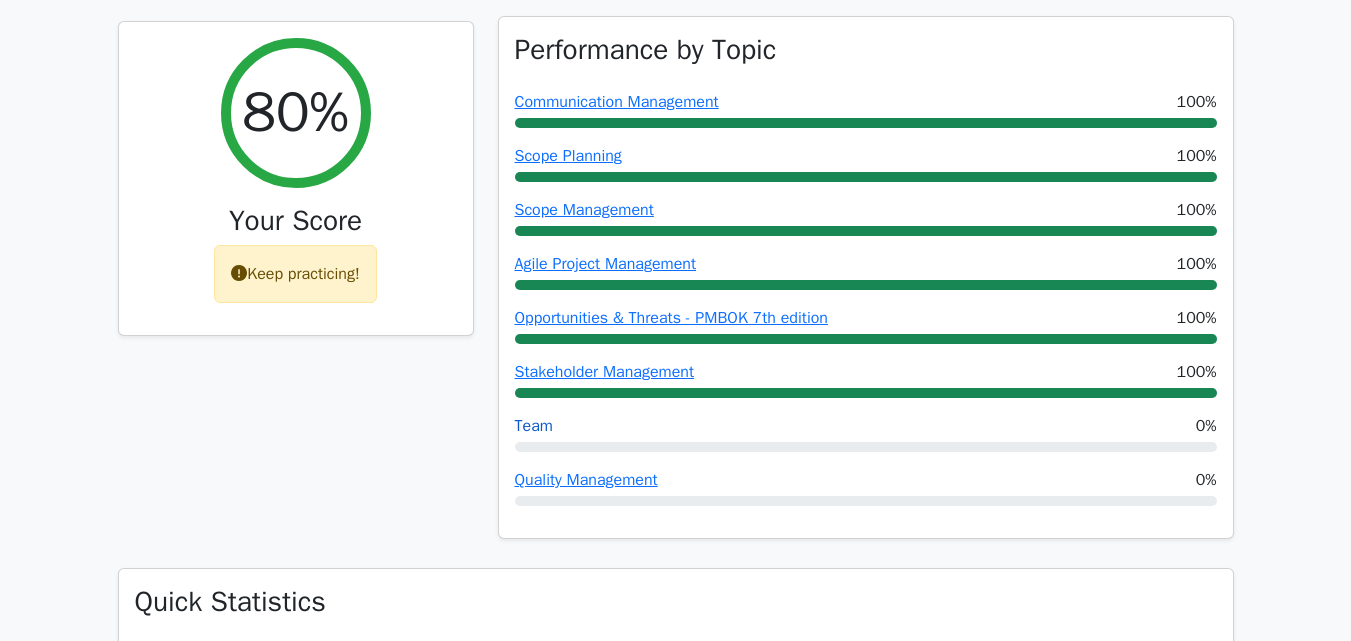 click on "Team" at bounding box center [534, 426] 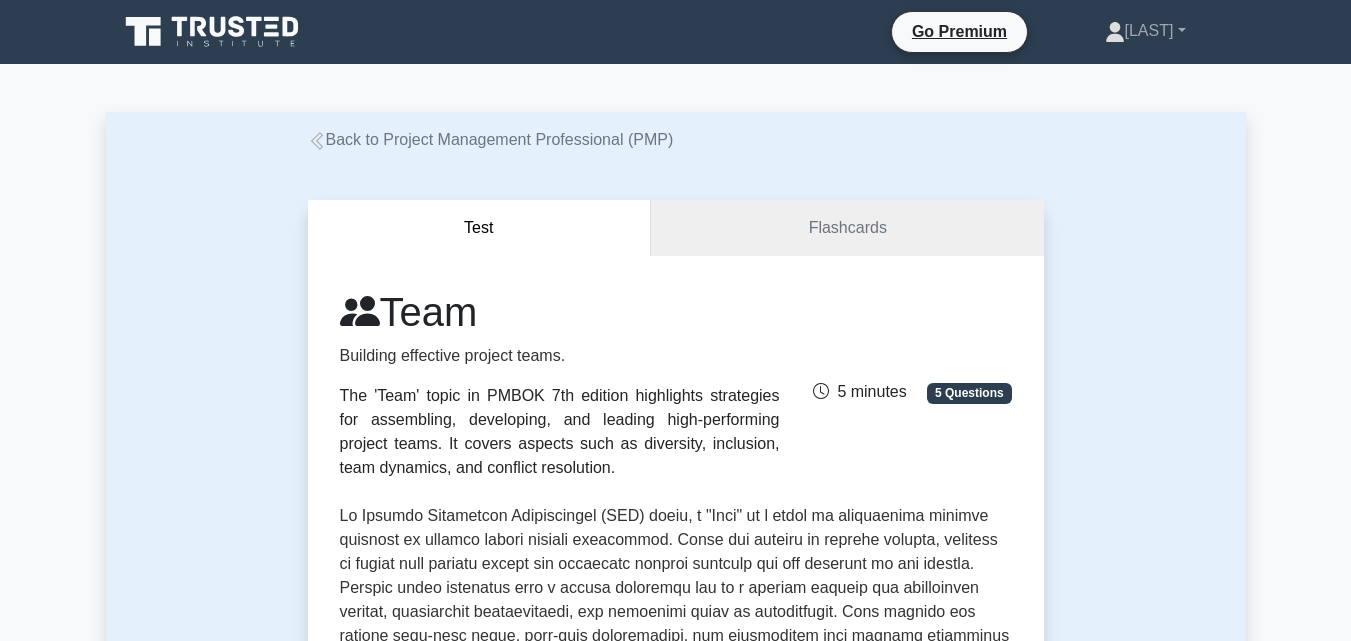 scroll, scrollTop: 0, scrollLeft: 0, axis: both 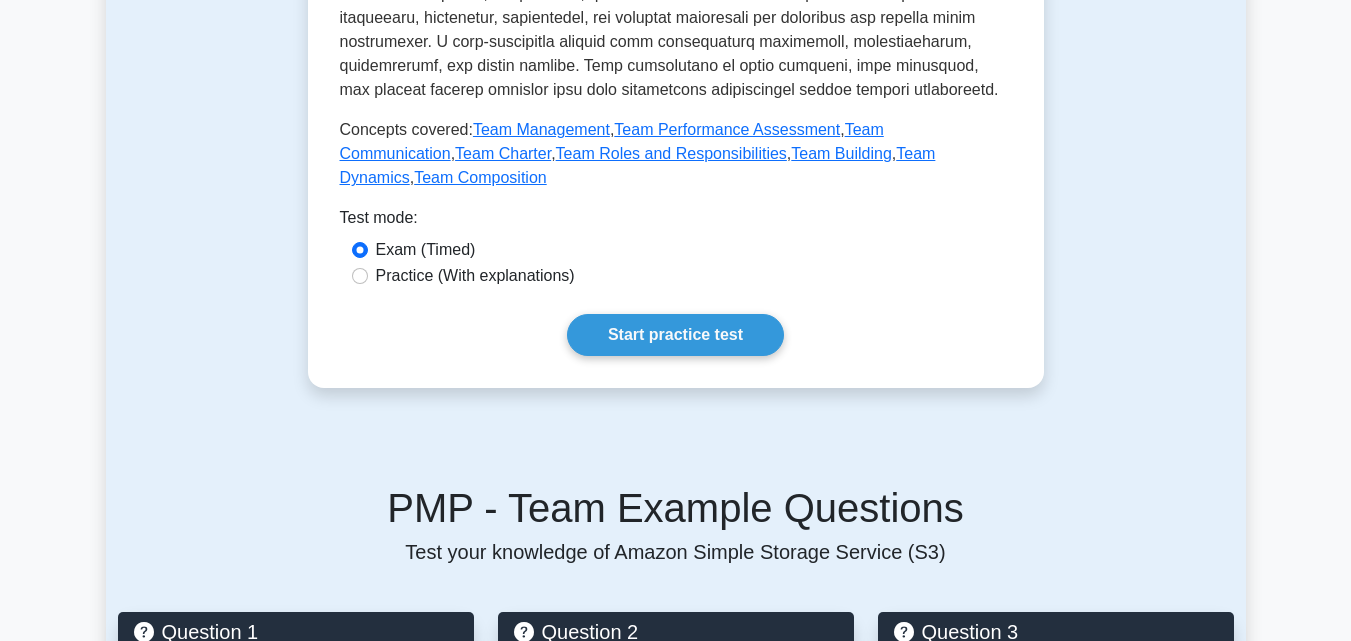 drag, startPoint x: 260, startPoint y: 69, endPoint x: 289, endPoint y: 64, distance: 29.427877 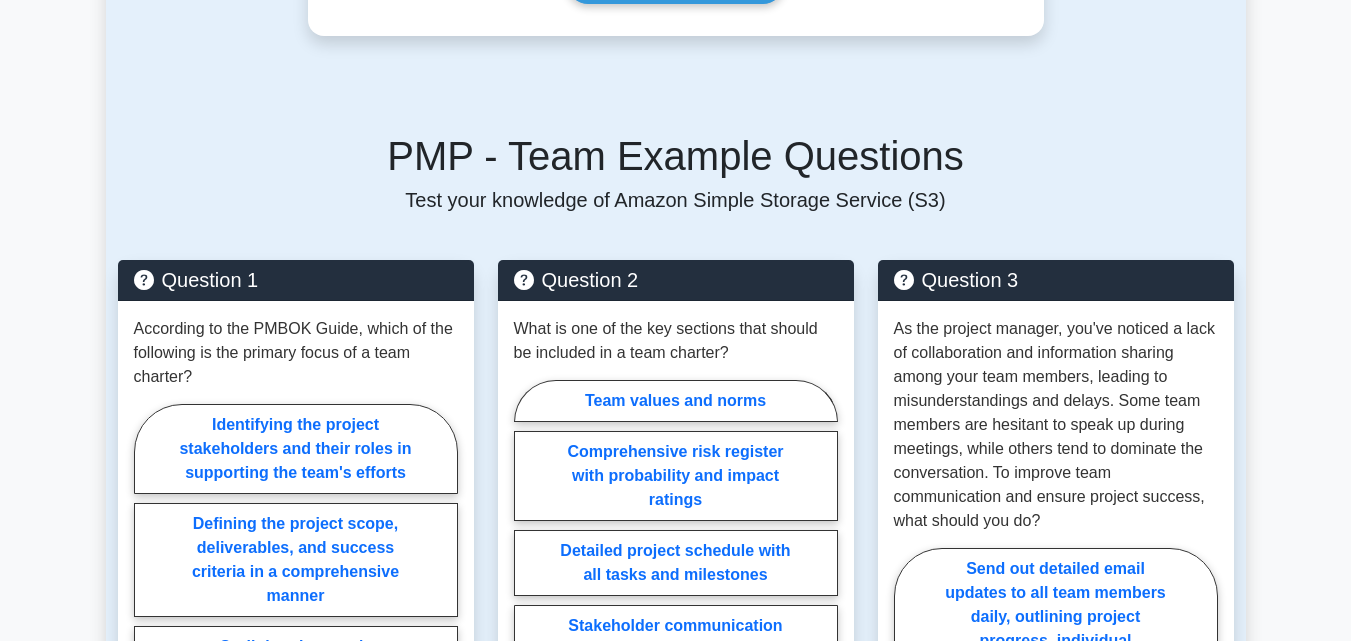 scroll, scrollTop: 1436, scrollLeft: 0, axis: vertical 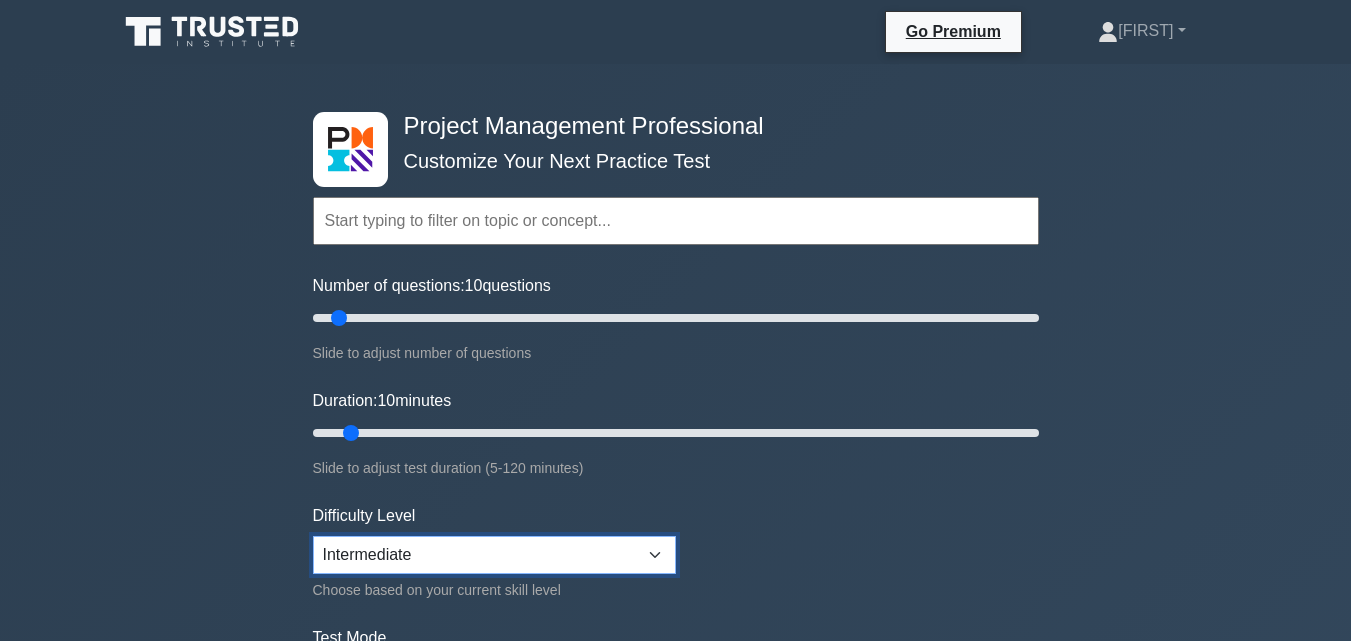 click on "Beginner
Intermediate
Expert" at bounding box center [494, 555] 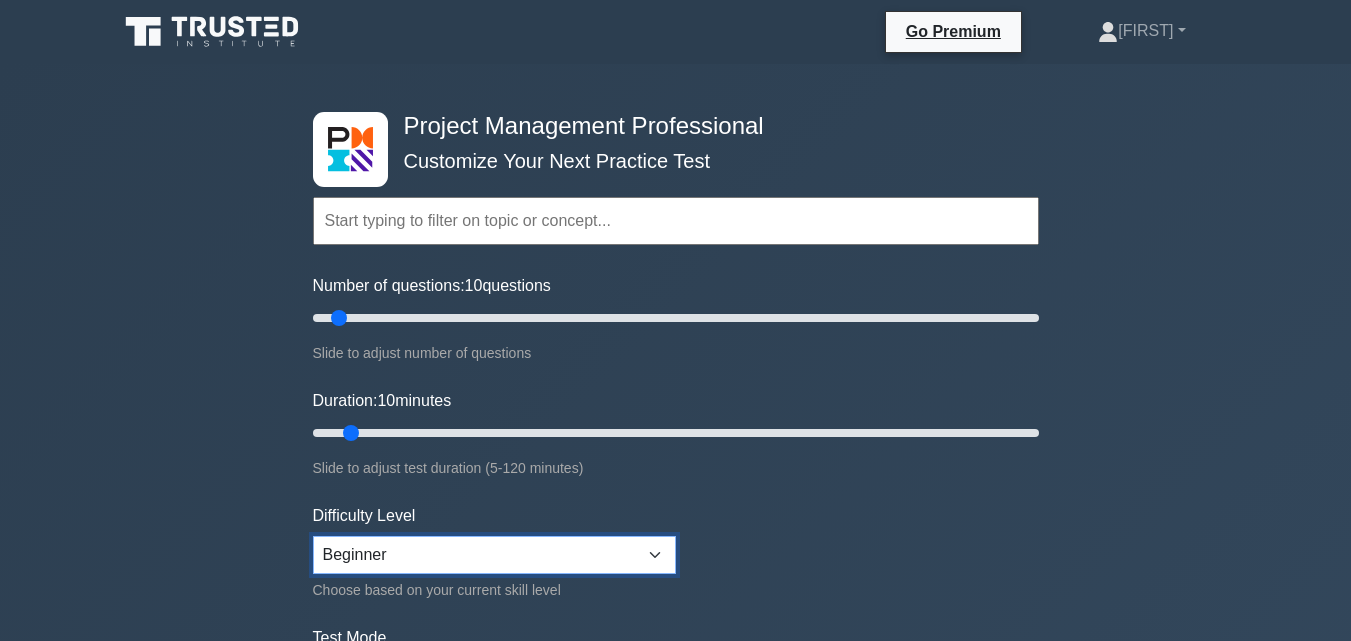 click on "Beginner
Intermediate
Expert" at bounding box center [494, 555] 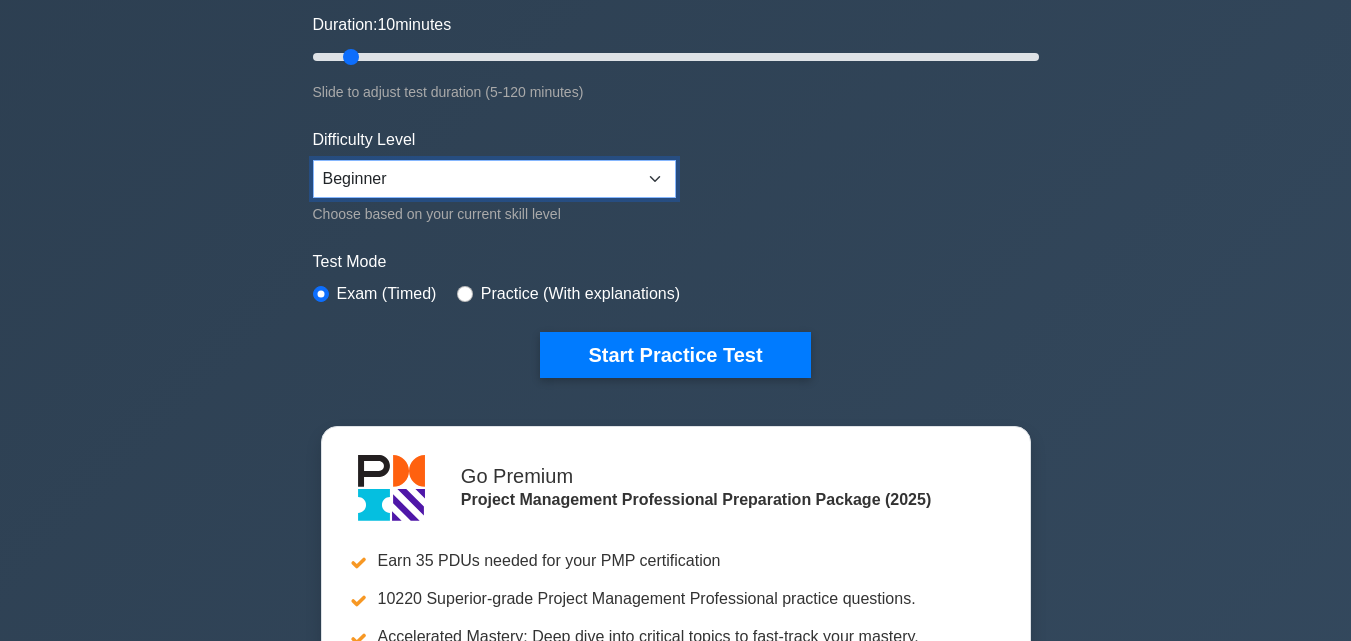 scroll, scrollTop: 390, scrollLeft: 0, axis: vertical 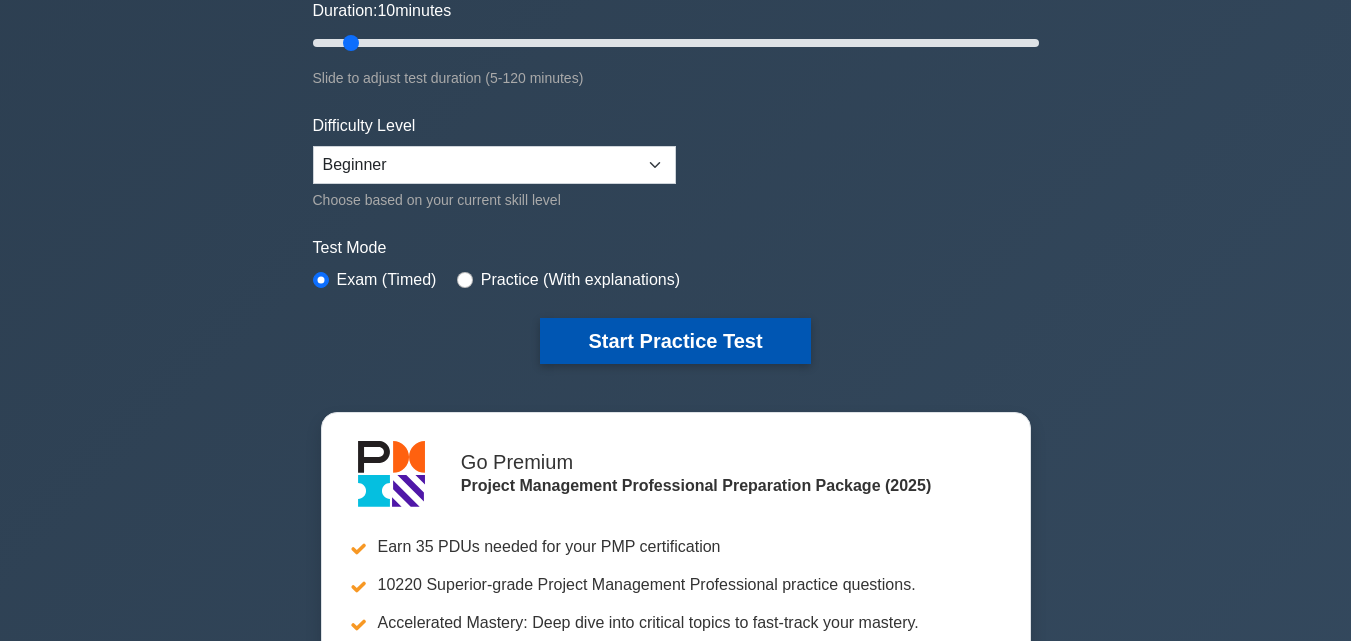 click on "Start Practice Test" at bounding box center [675, 341] 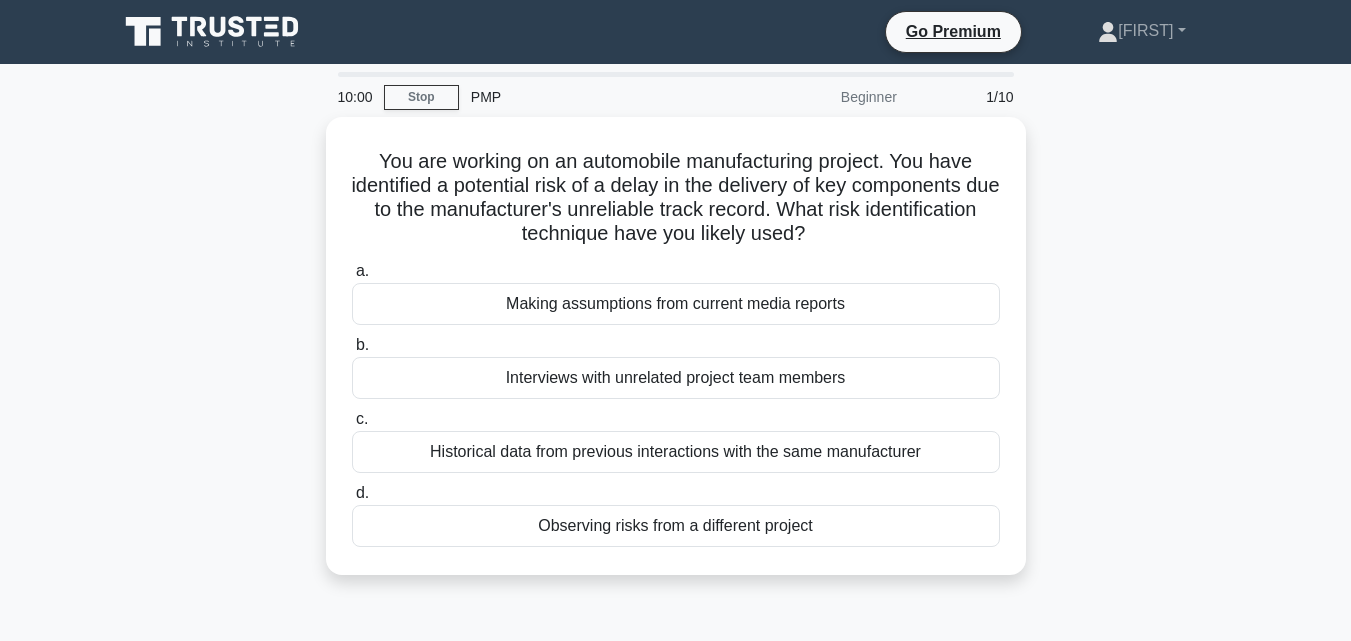 scroll, scrollTop: 0, scrollLeft: 0, axis: both 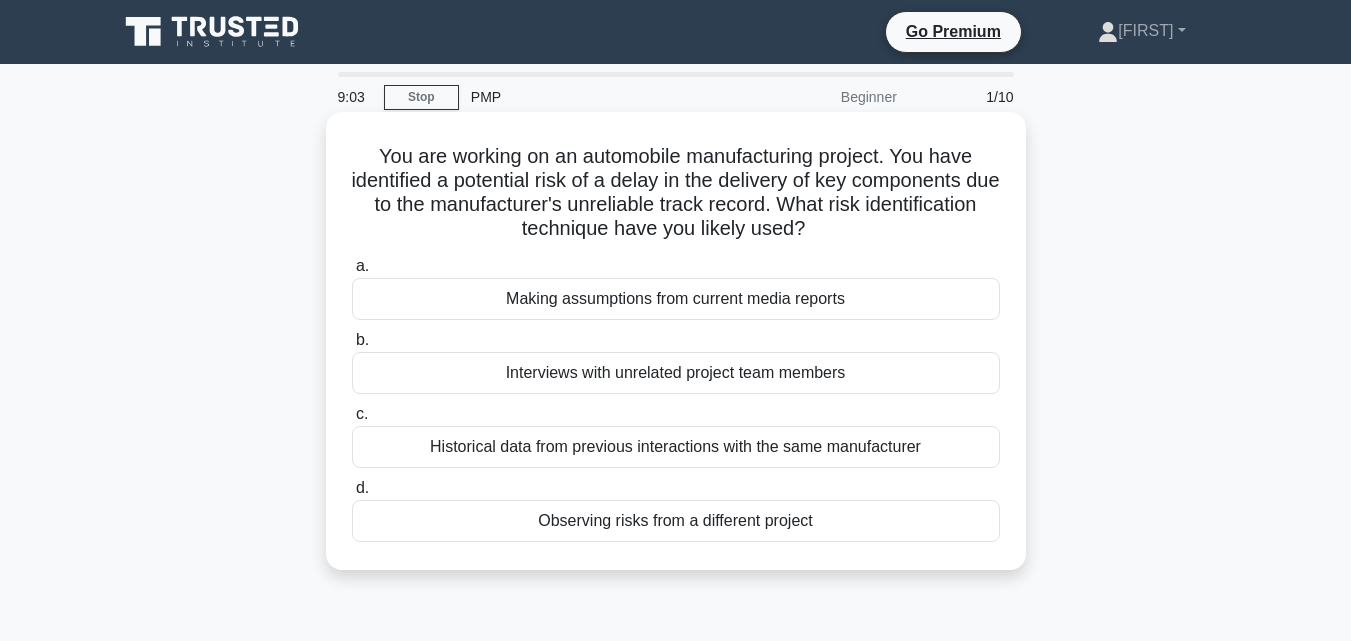 click on "Historical data from previous interactions with the same manufacturer" at bounding box center (676, 447) 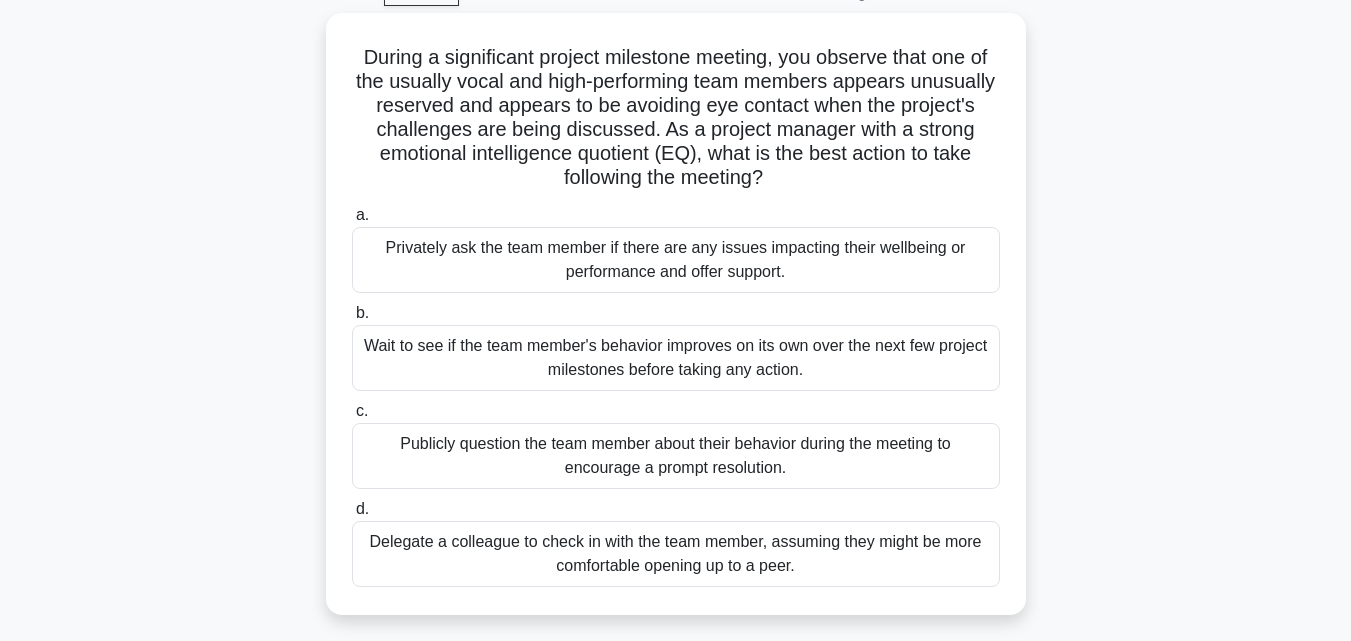 scroll, scrollTop: 132, scrollLeft: 0, axis: vertical 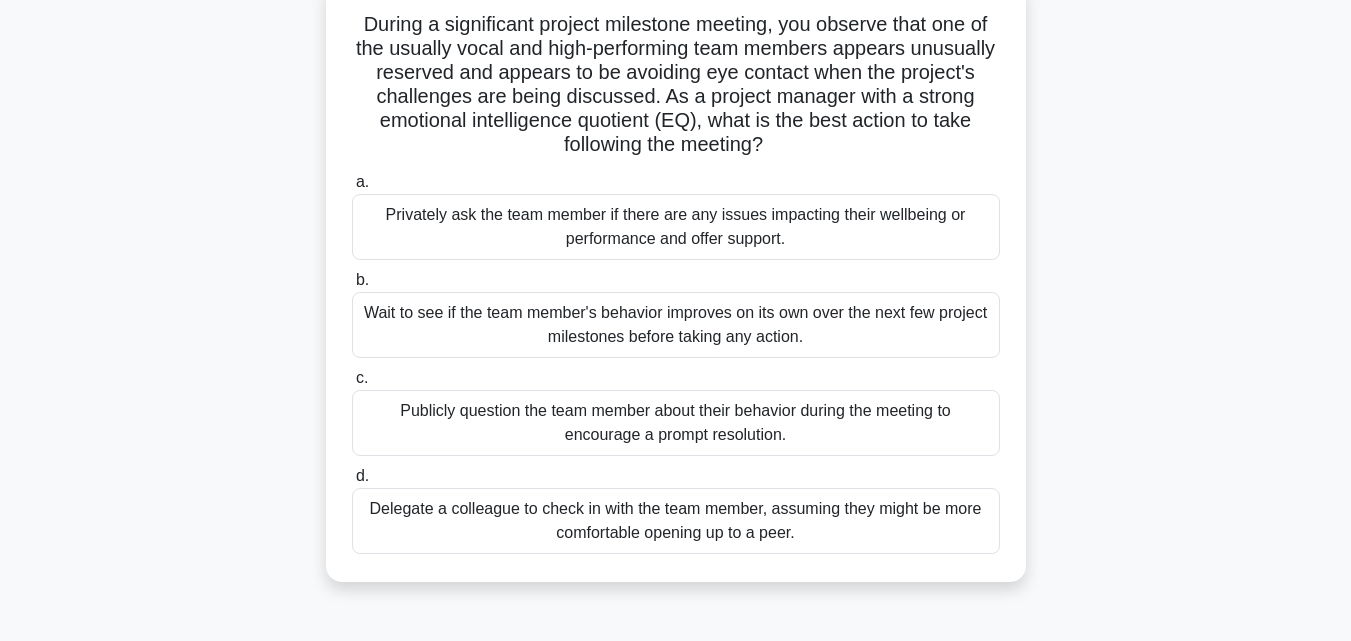 click on "Delegate a colleague to check in with the team member, assuming they might be more comfortable opening up to a peer." at bounding box center [676, 521] 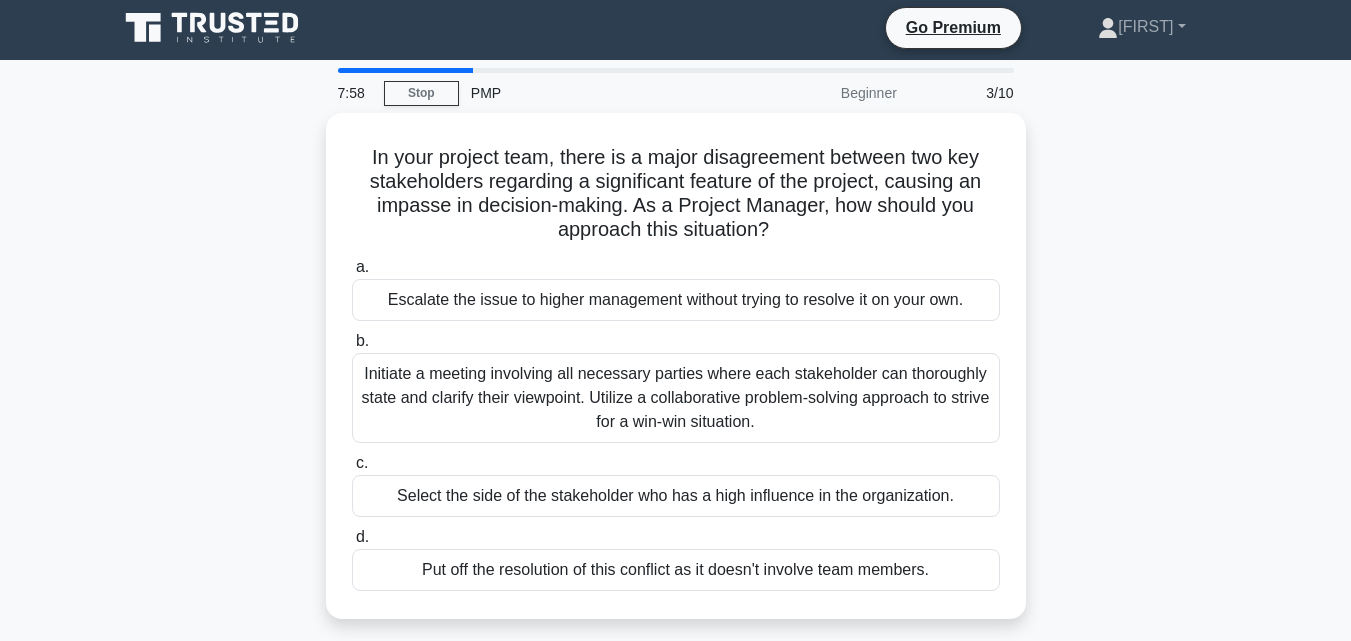 scroll, scrollTop: 0, scrollLeft: 0, axis: both 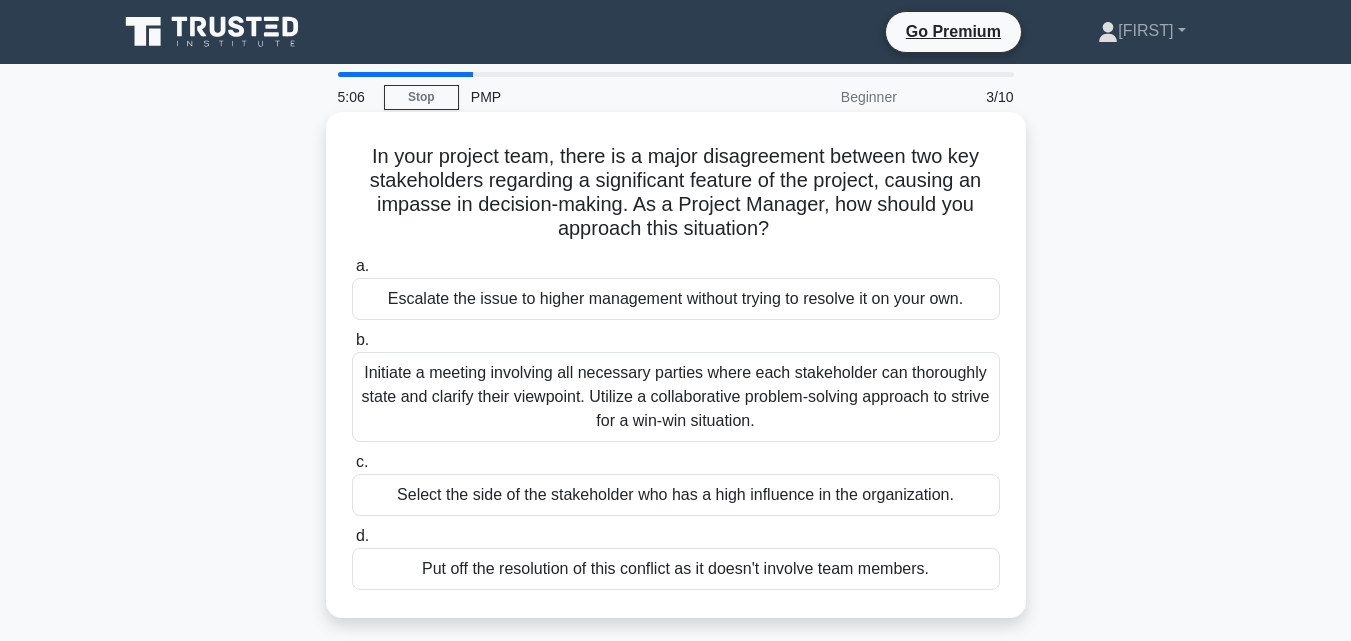 click on "Initiate a meeting involving all necessary parties where each stakeholder can thoroughly state and clarify their viewpoint. Utilize a collaborative problem-solving approach to strive for a win-win situation." at bounding box center (676, 397) 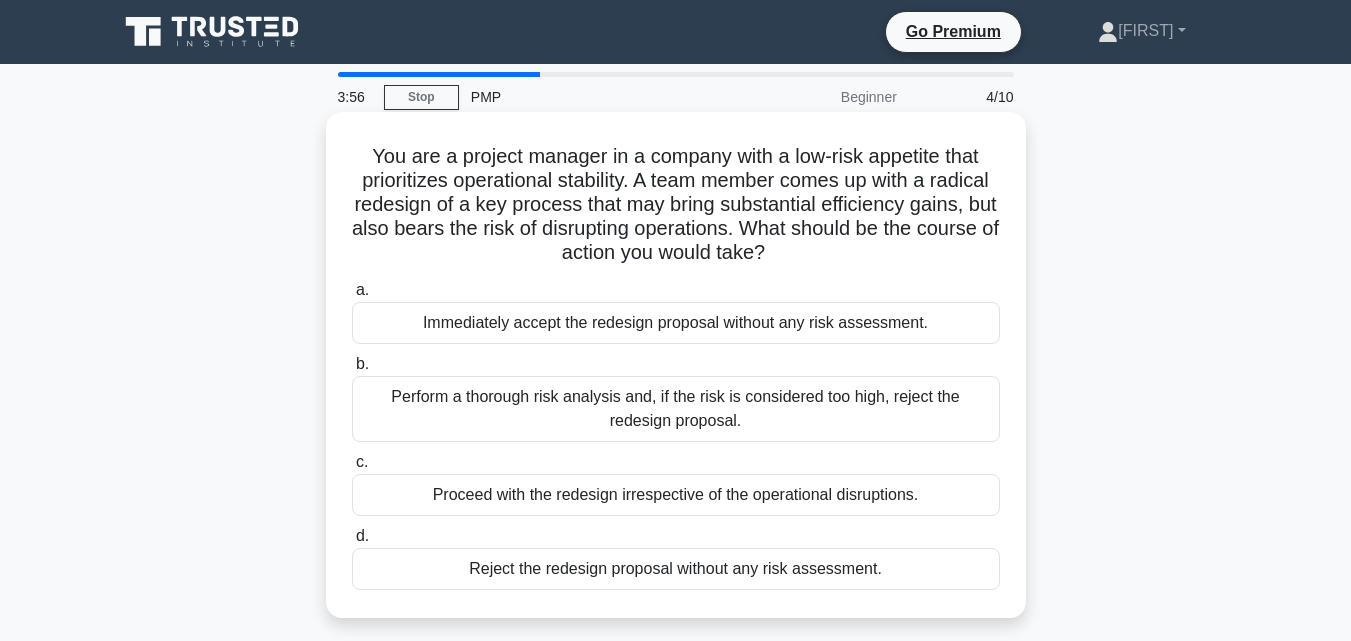 click on "Perform a thorough risk analysis and, if the risk is considered too high, reject the redesign proposal." at bounding box center [676, 409] 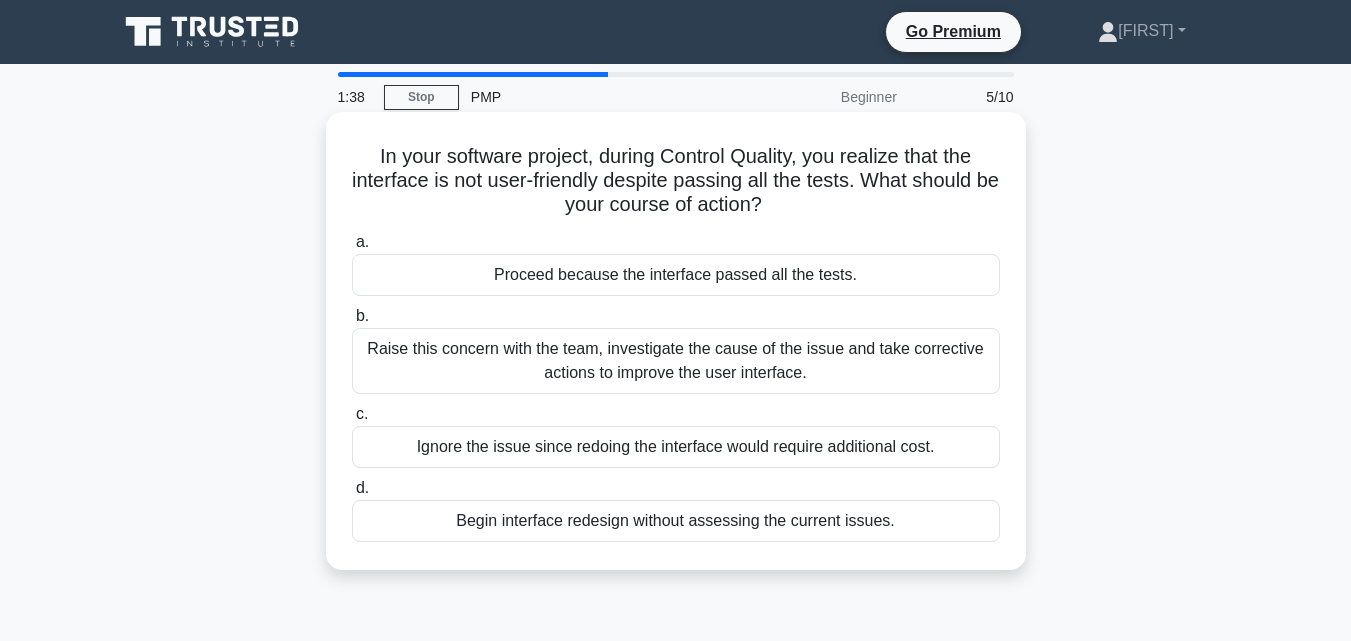 click on "Raise this concern with the team, investigate the cause of the issue and take corrective actions to improve the user interface." at bounding box center (676, 361) 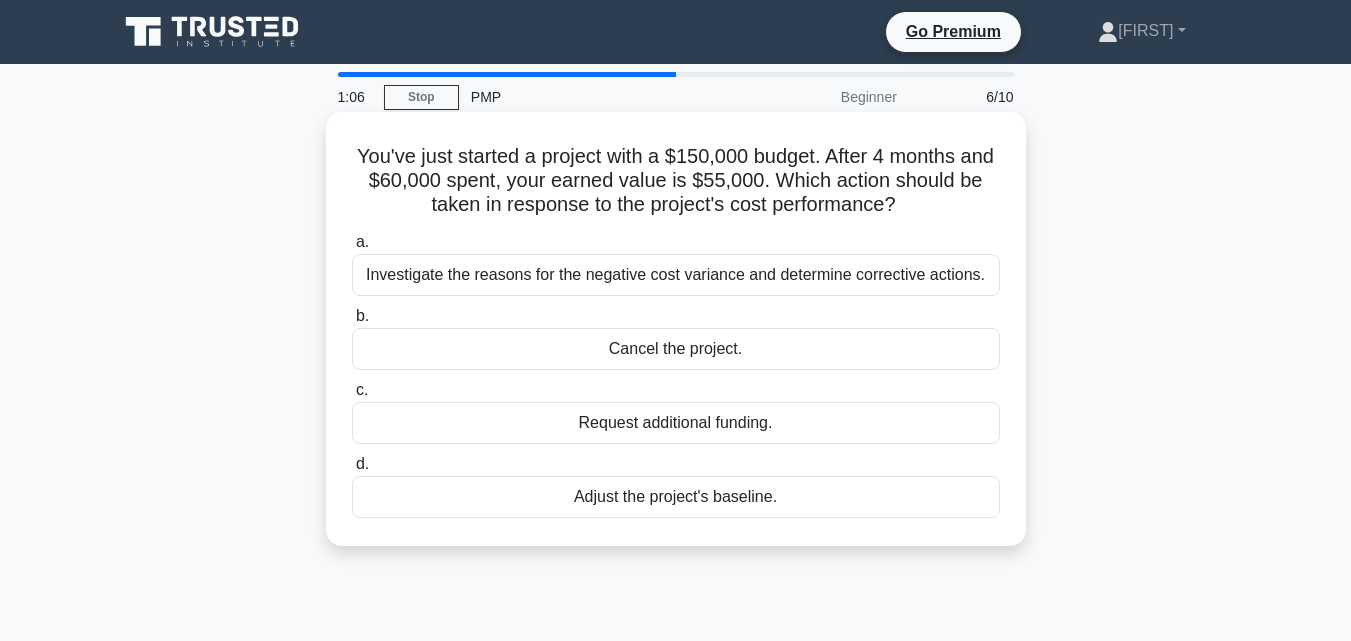click on "Investigate the reasons for the negative cost variance and determine corrective actions." at bounding box center [676, 275] 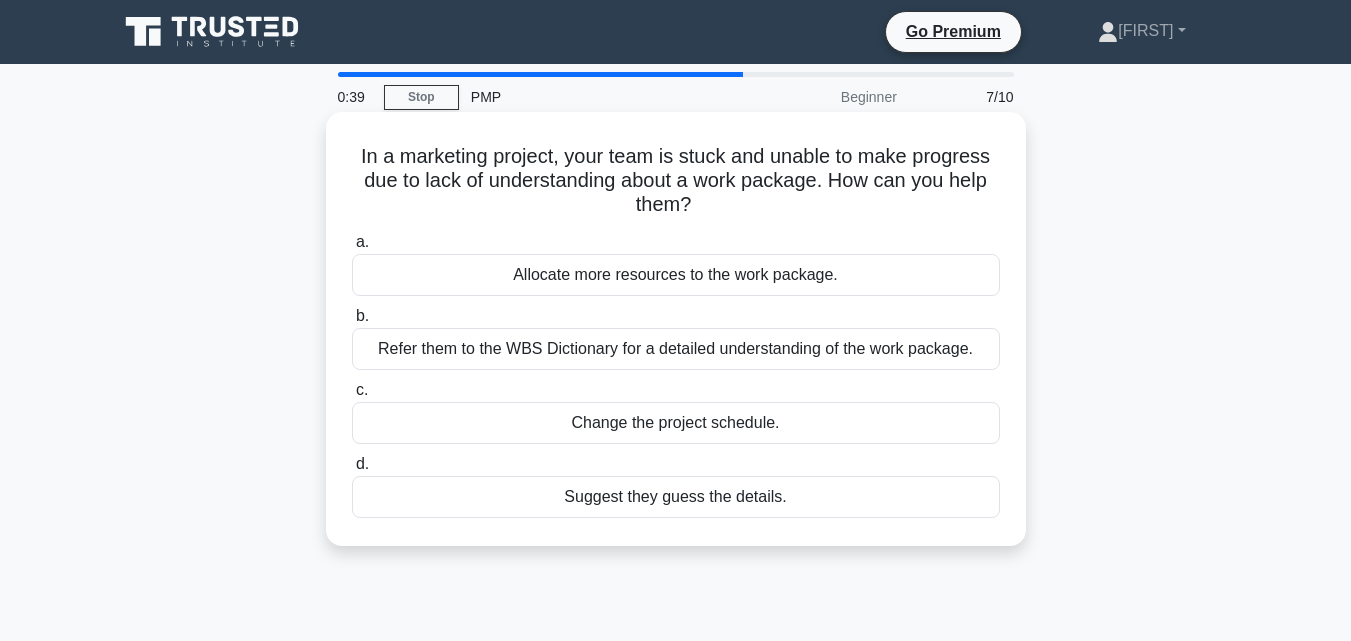 click on "Refer them to the WBS Dictionary for a detailed understanding of the work package." at bounding box center (676, 349) 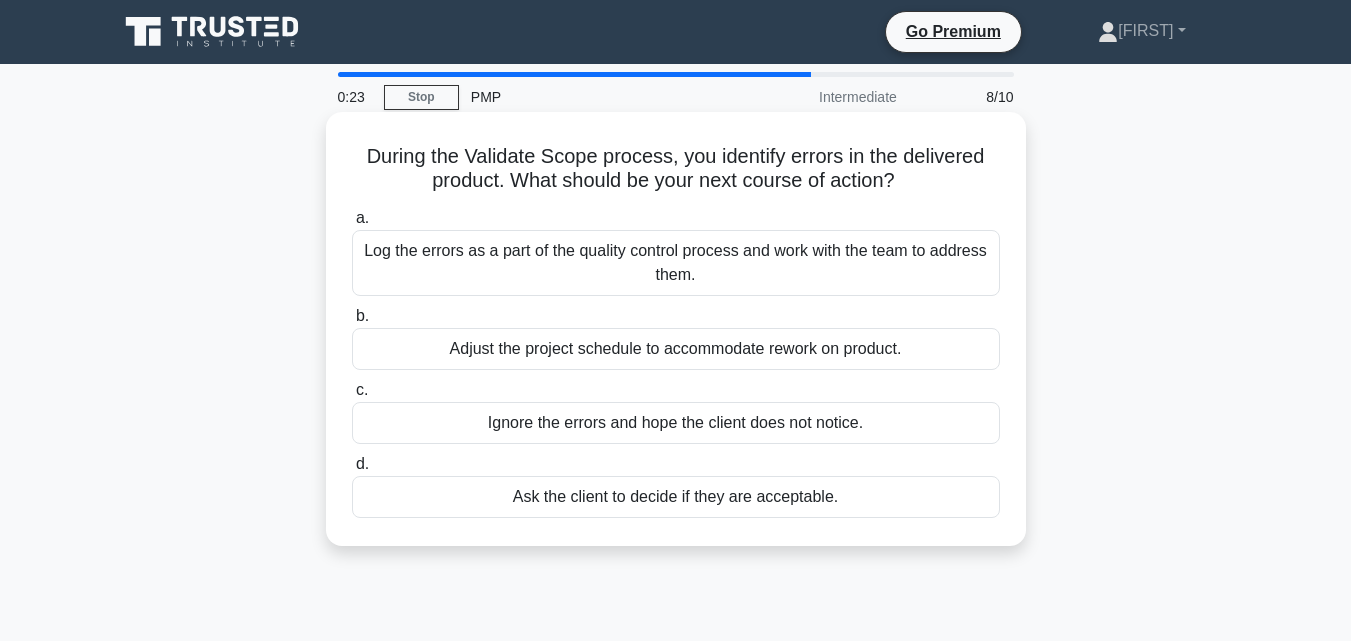 click on "Log the errors as a part of the quality control process and work with the team to address them." at bounding box center (676, 263) 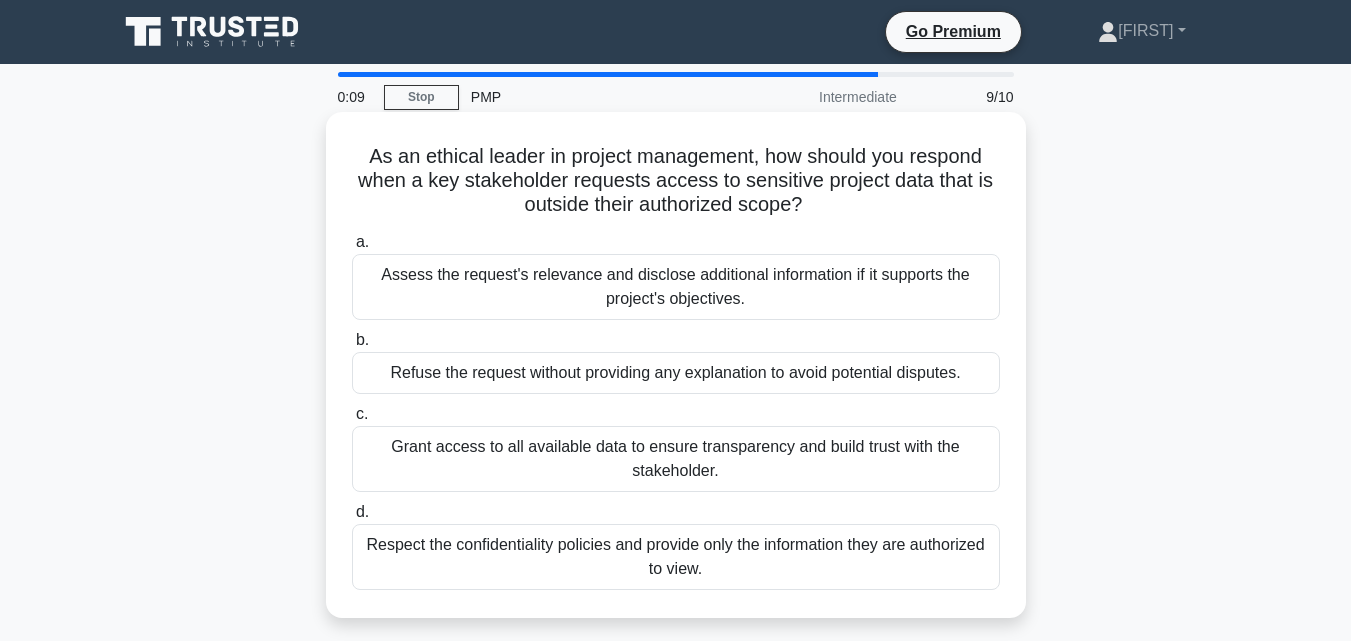 click on "Respect the confidentiality policies and provide only the information they are authorized to view." at bounding box center (676, 557) 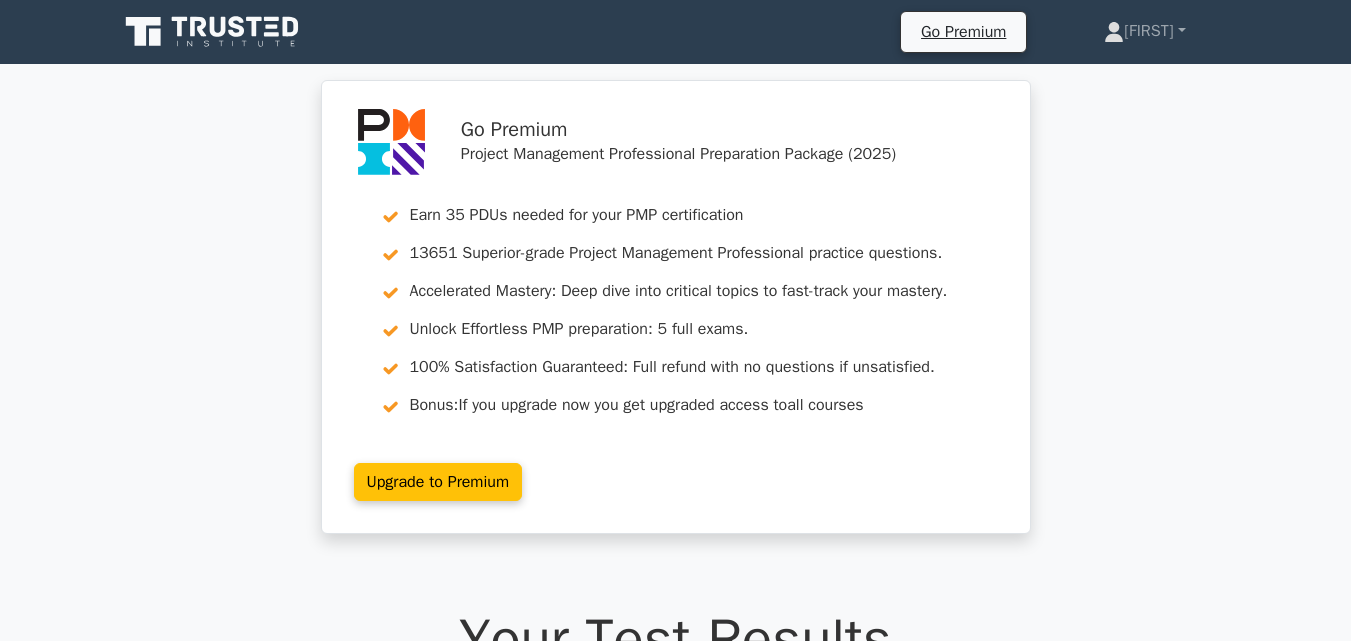 scroll, scrollTop: 0, scrollLeft: 0, axis: both 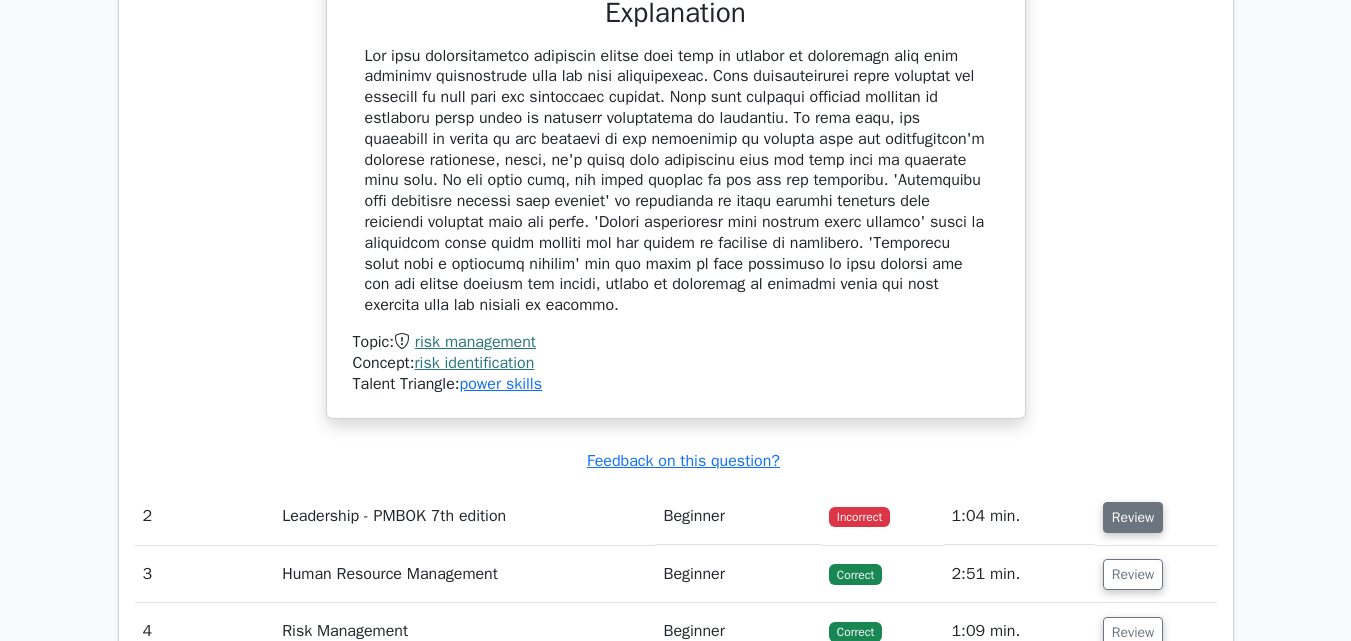 click on "Review" at bounding box center (1133, 517) 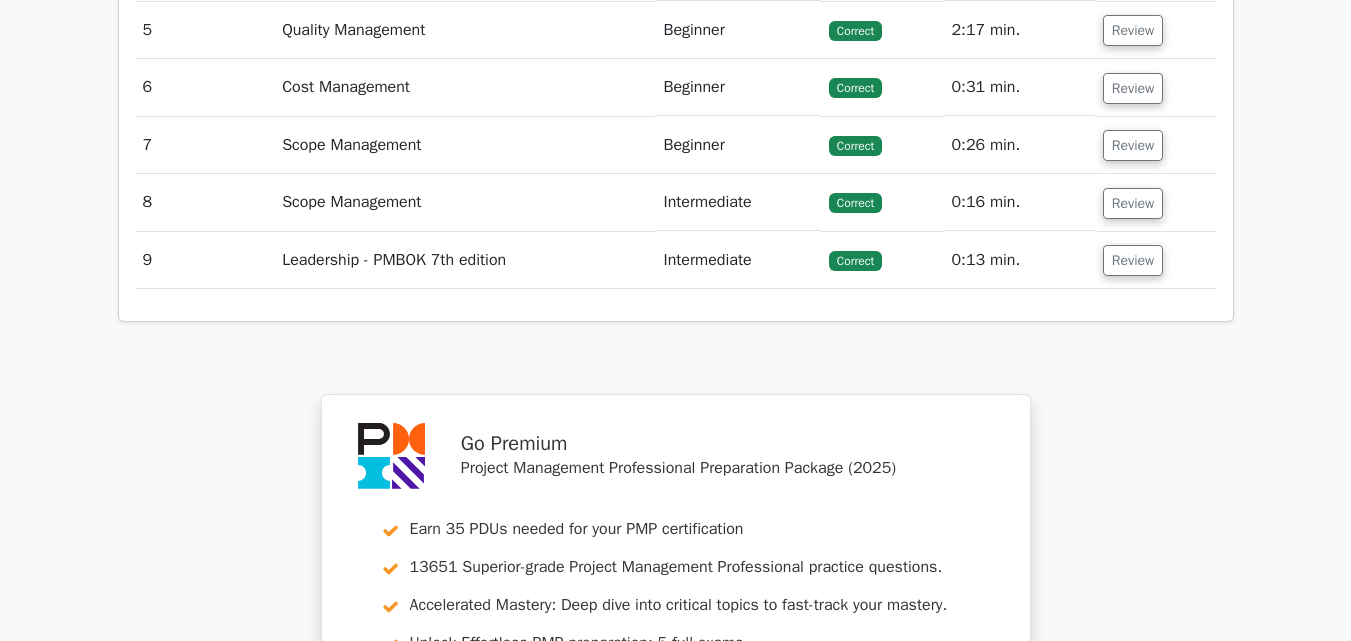 scroll, scrollTop: 3891, scrollLeft: 0, axis: vertical 